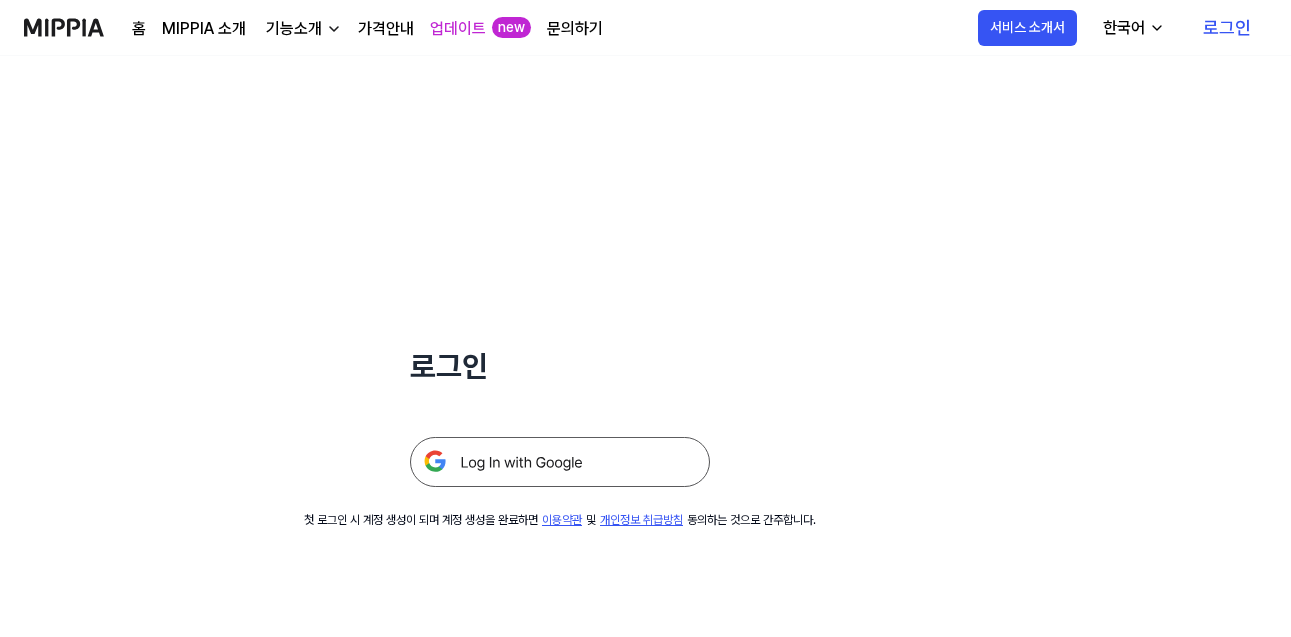 scroll, scrollTop: 0, scrollLeft: 0, axis: both 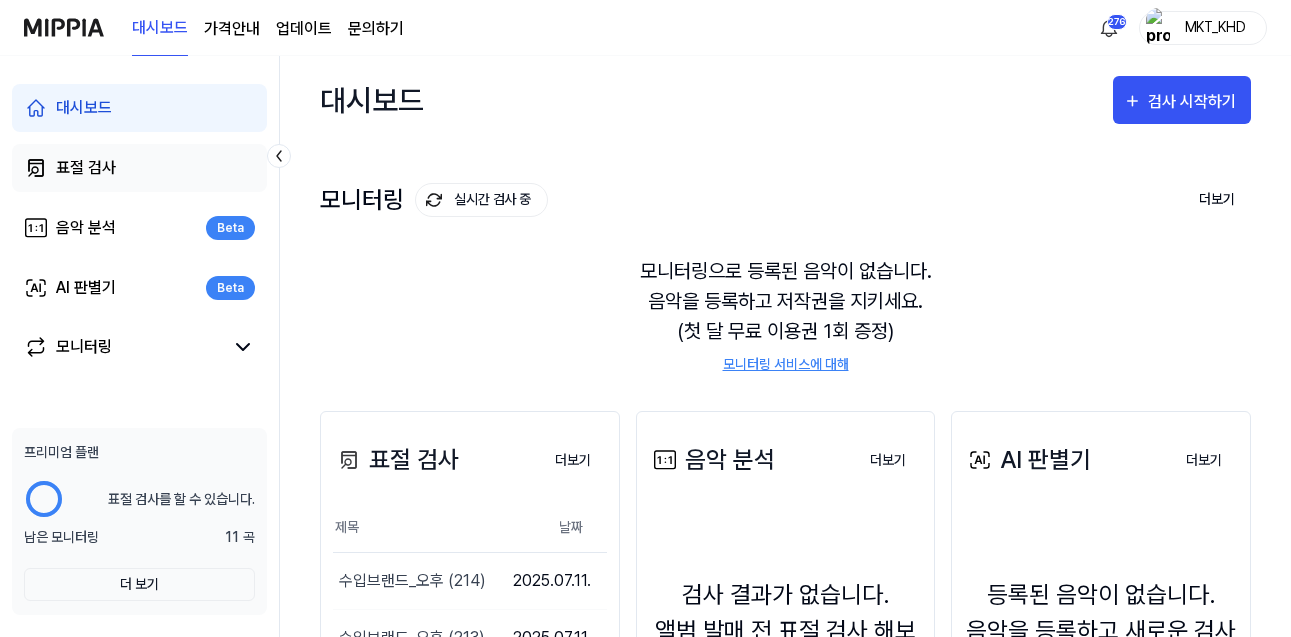 click on "표절 검사" at bounding box center [139, 168] 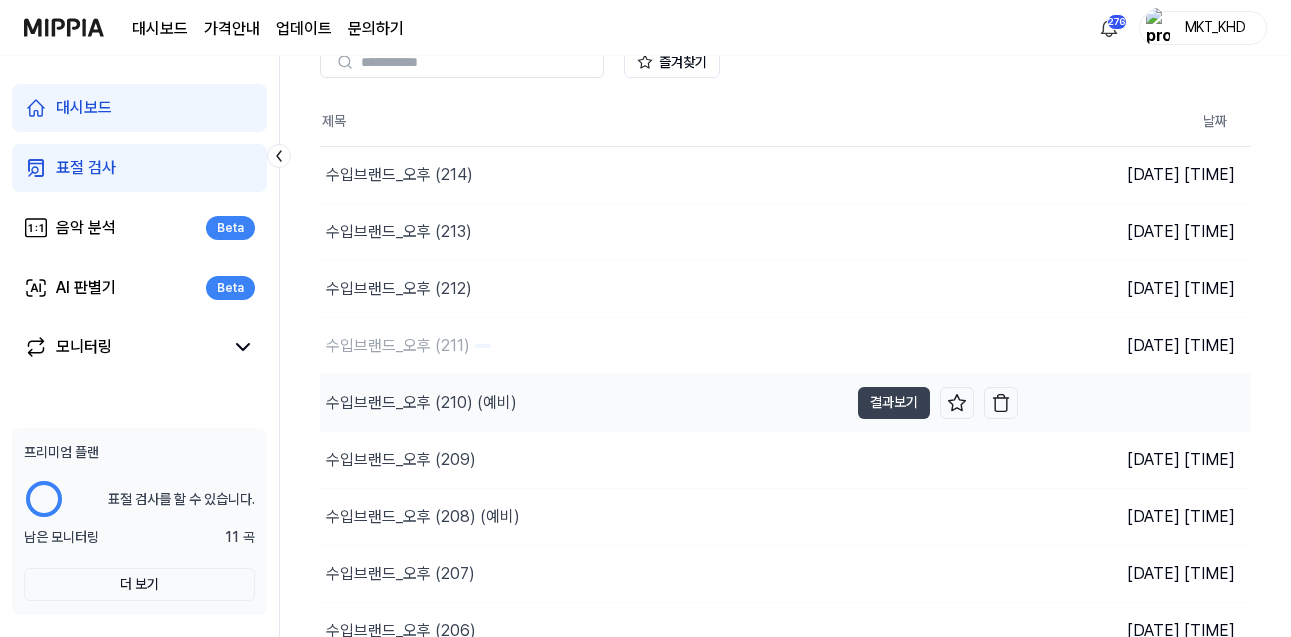 scroll, scrollTop: 239, scrollLeft: 0, axis: vertical 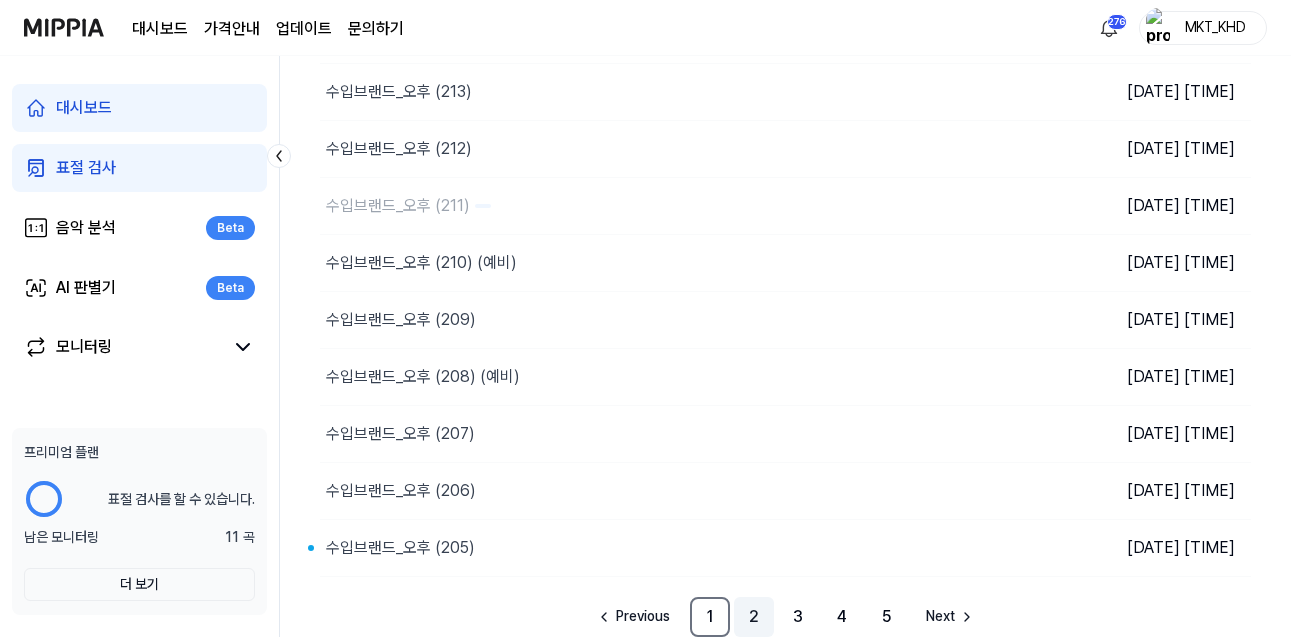 click on "2" at bounding box center (754, 617) 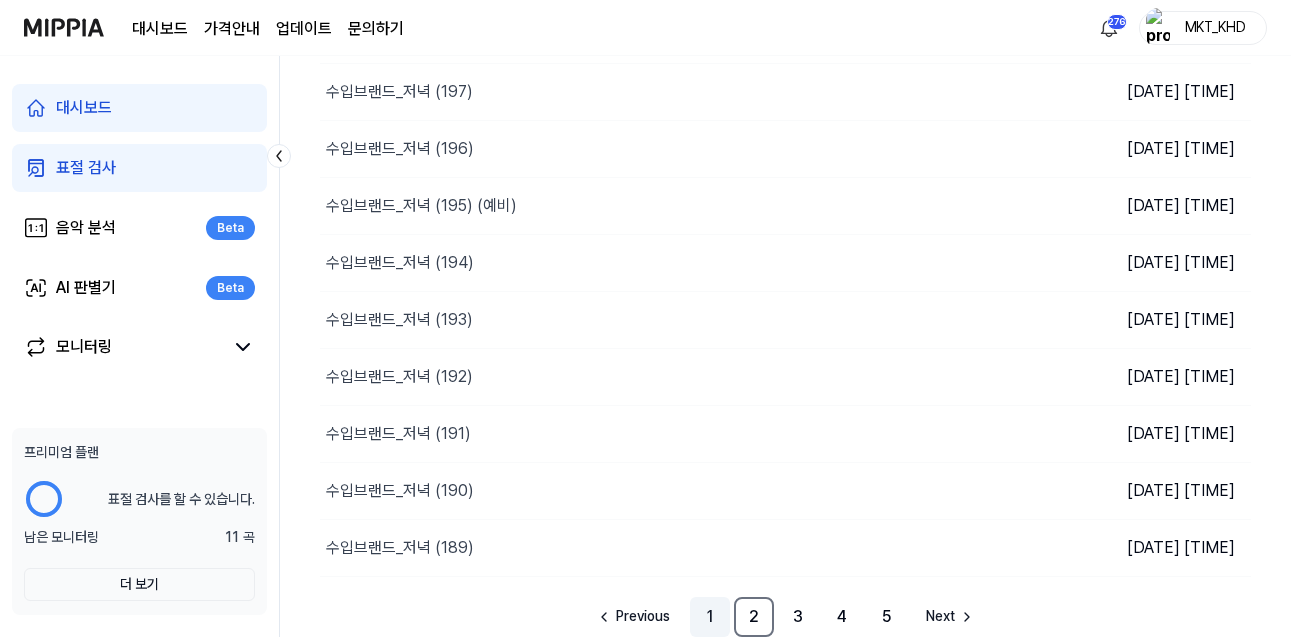 click on "1" at bounding box center (710, 617) 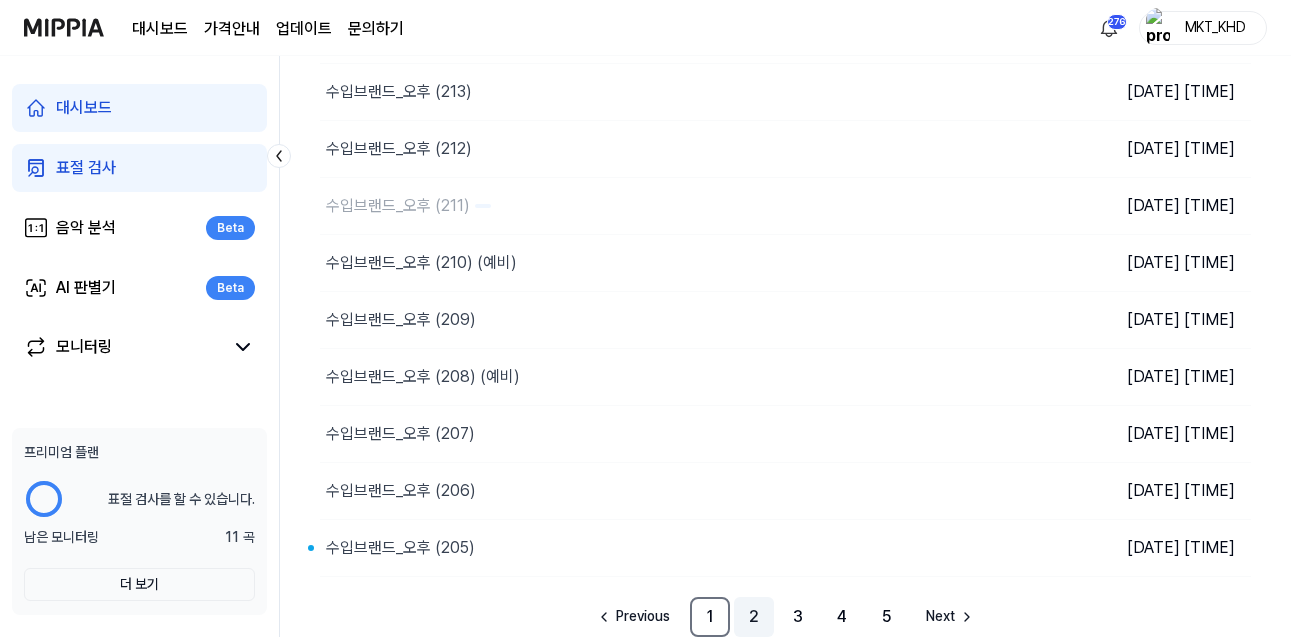 click on "2" at bounding box center (754, 617) 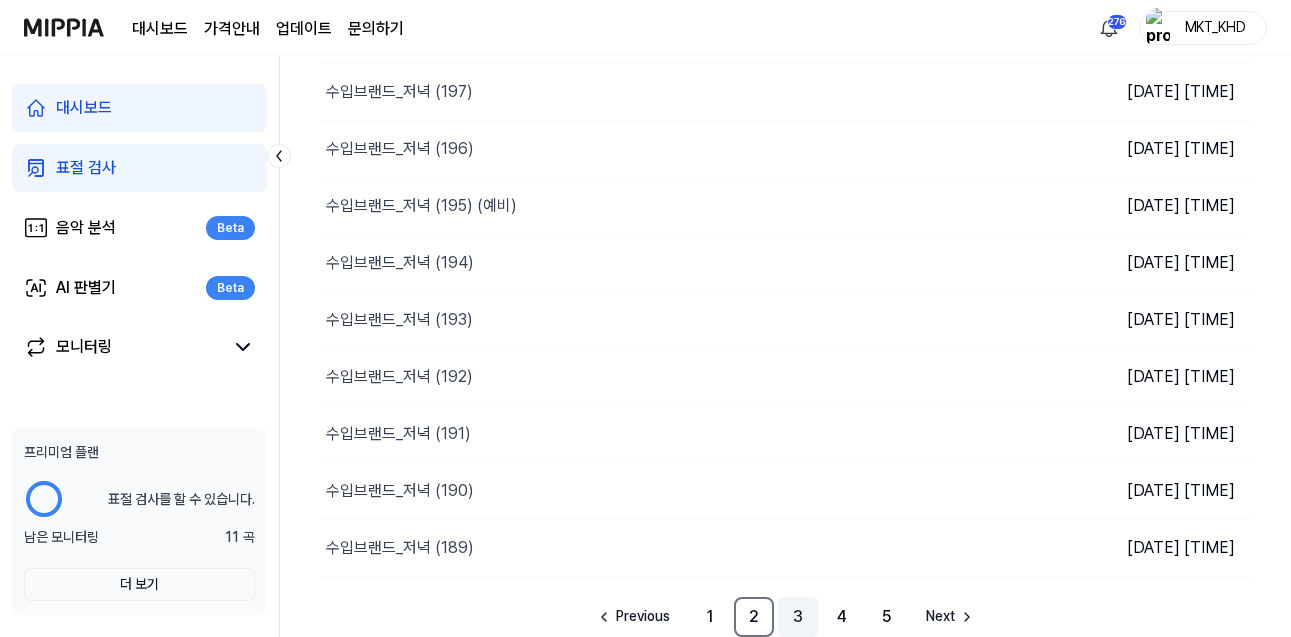 click on "3" at bounding box center (798, 617) 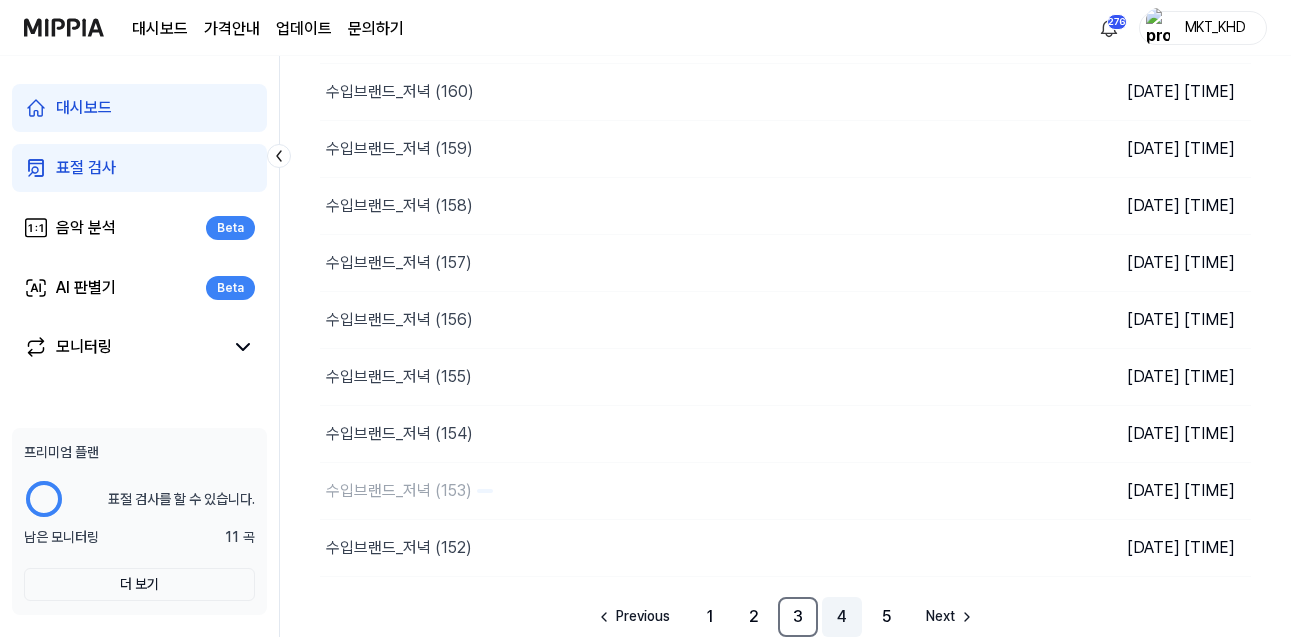 click on "4" at bounding box center [842, 617] 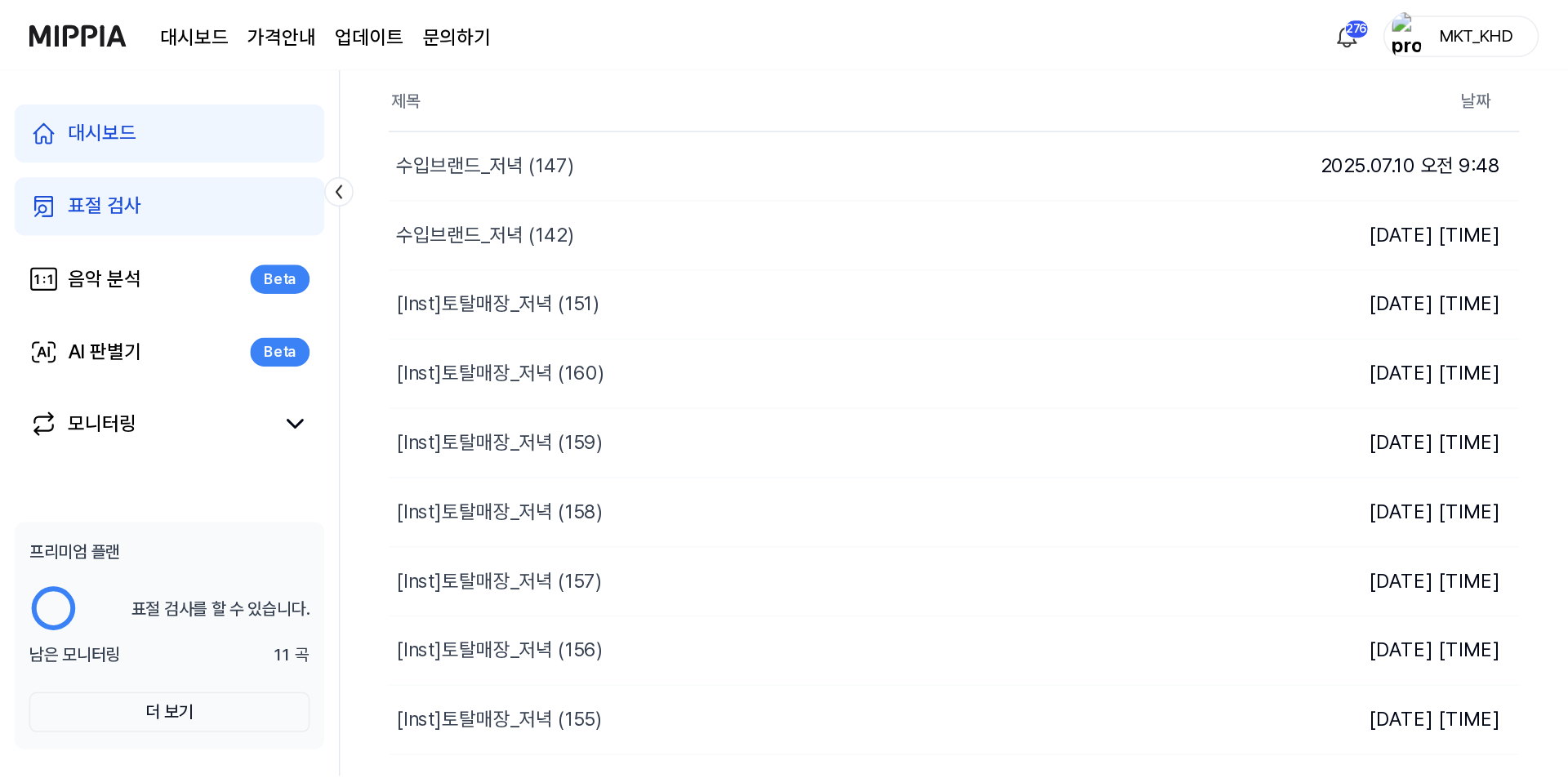 scroll, scrollTop: 0, scrollLeft: 0, axis: both 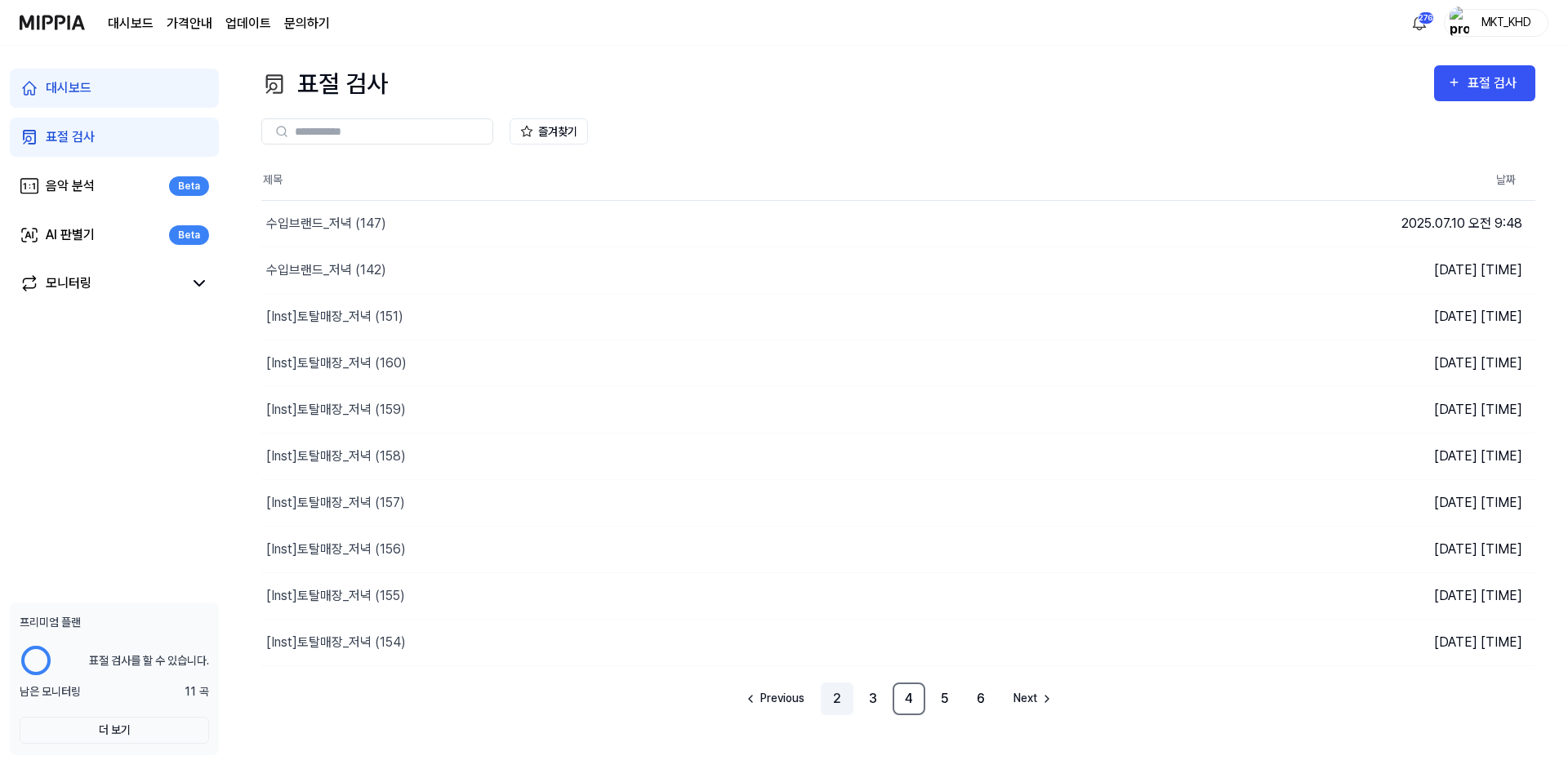 click on "2" at bounding box center (837, 699) 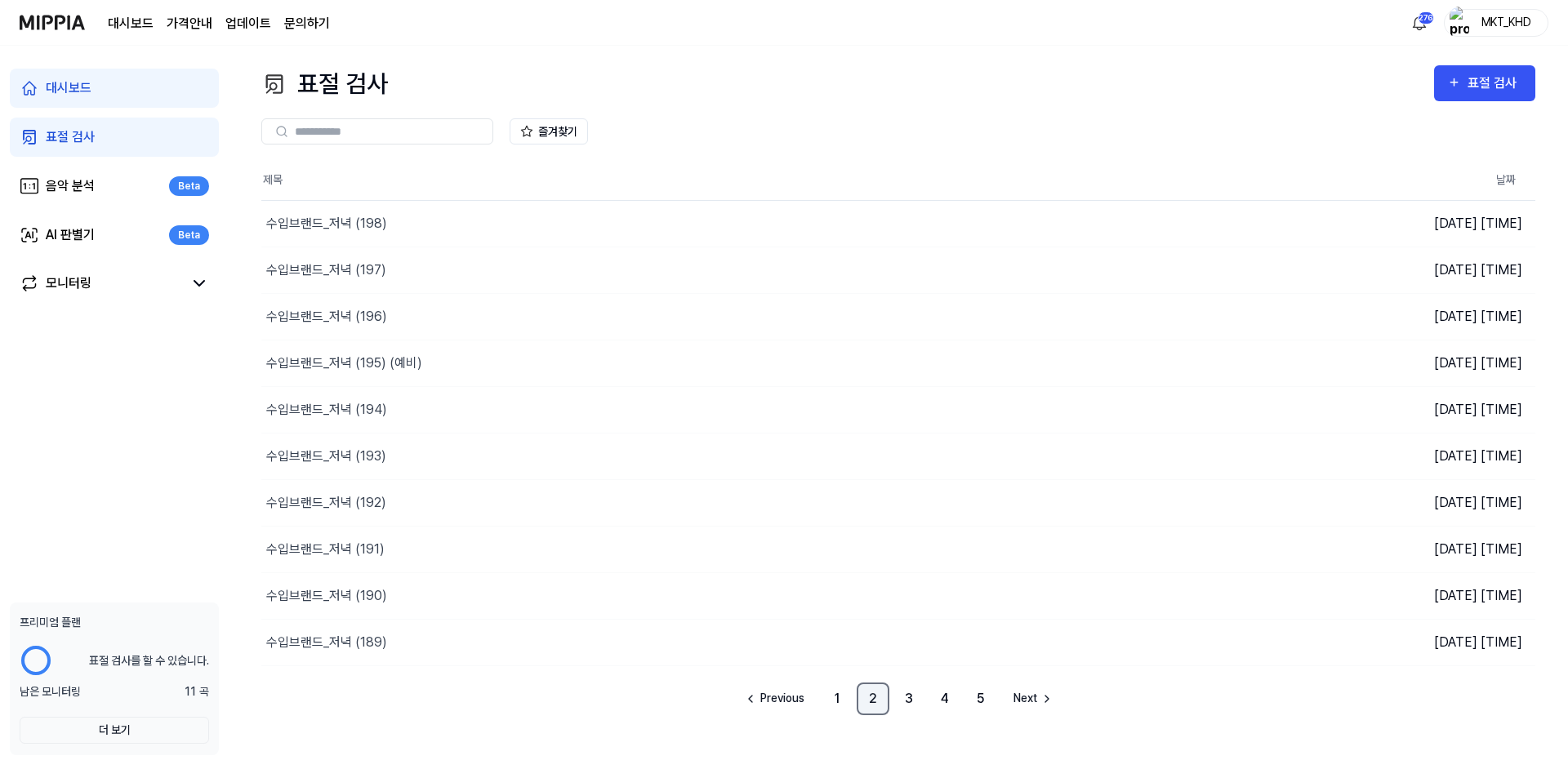 click on "1" at bounding box center (837, 699) 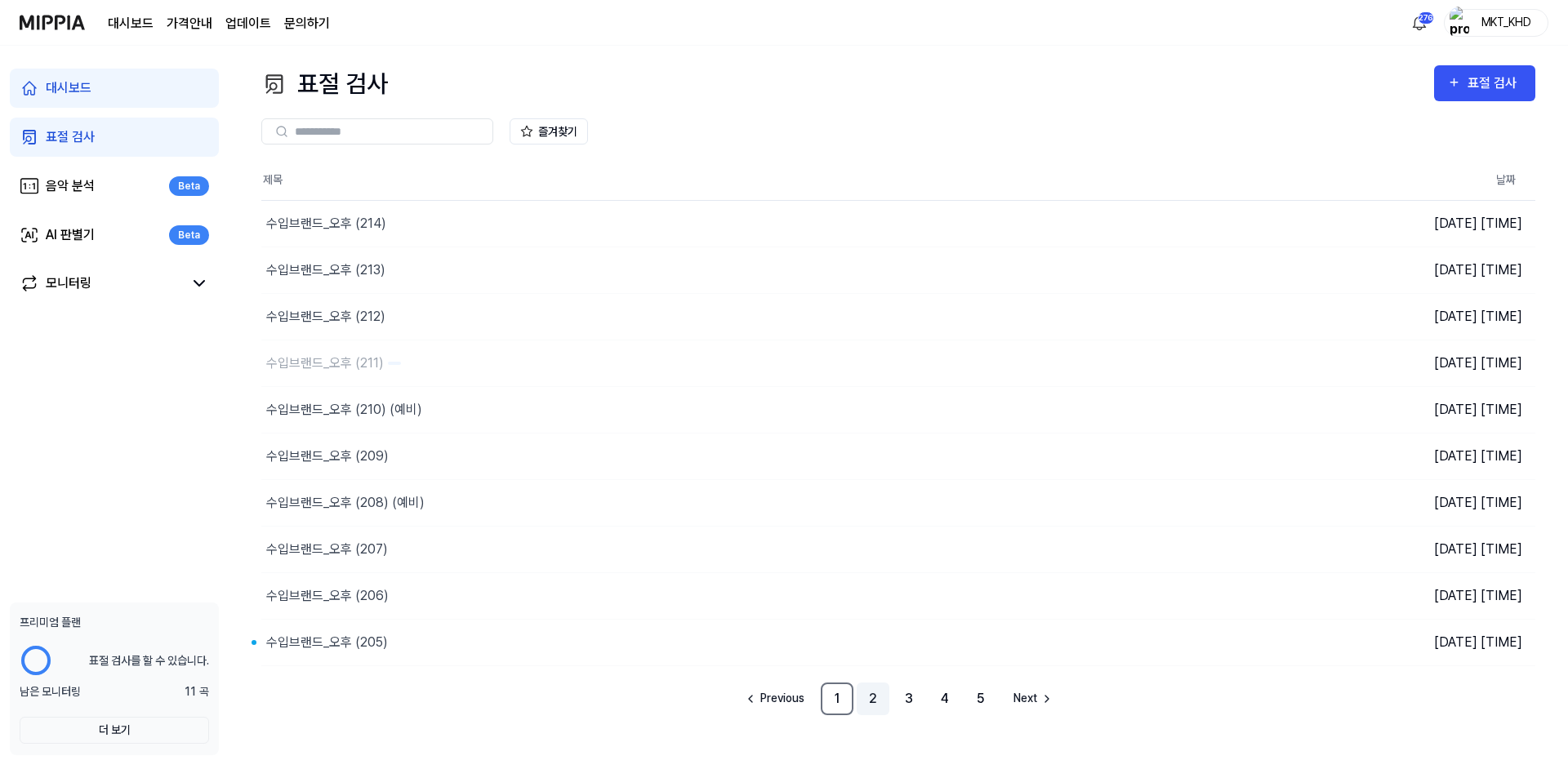 click on "2" at bounding box center (873, 699) 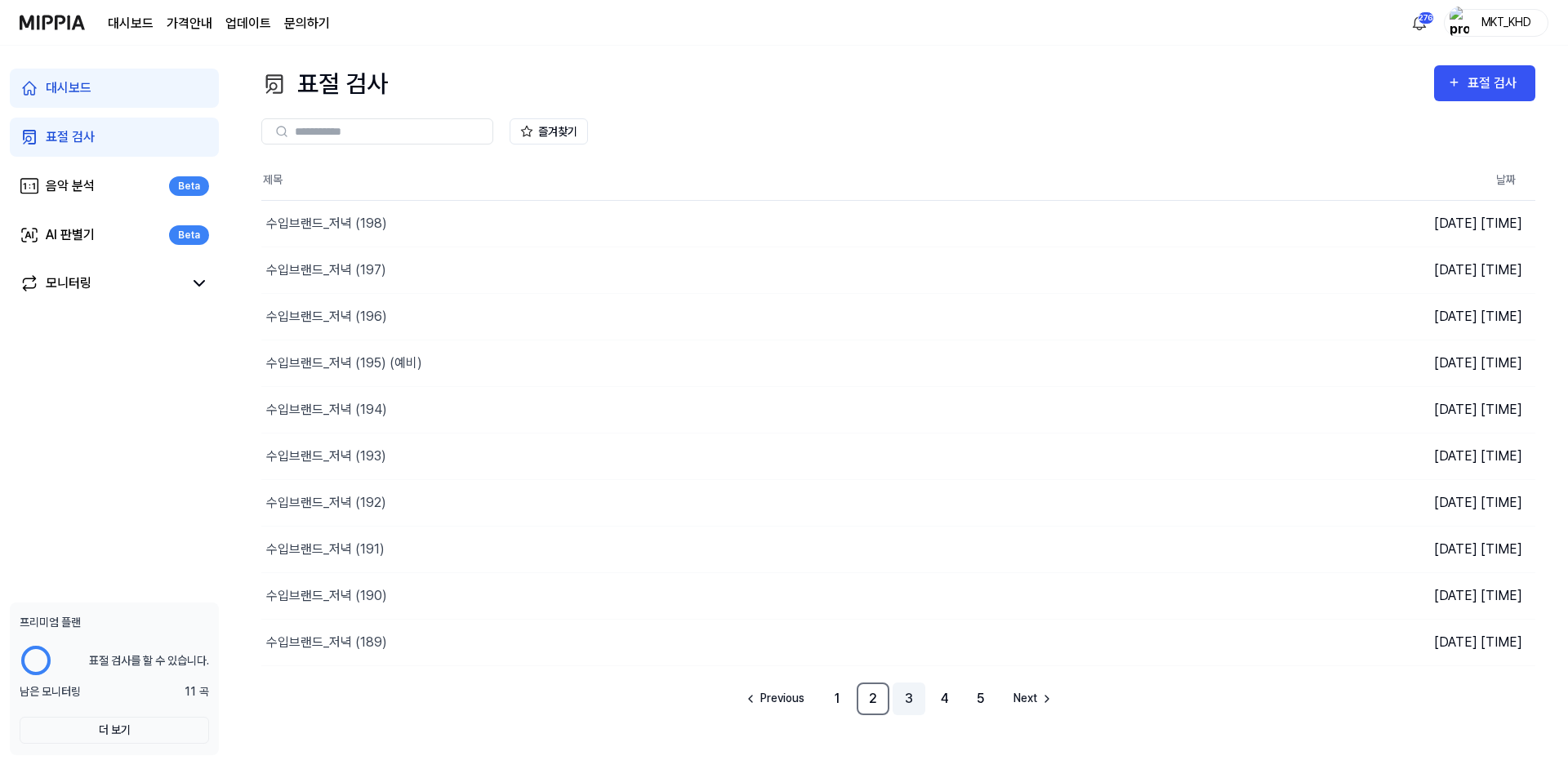 click on "3" at bounding box center (909, 699) 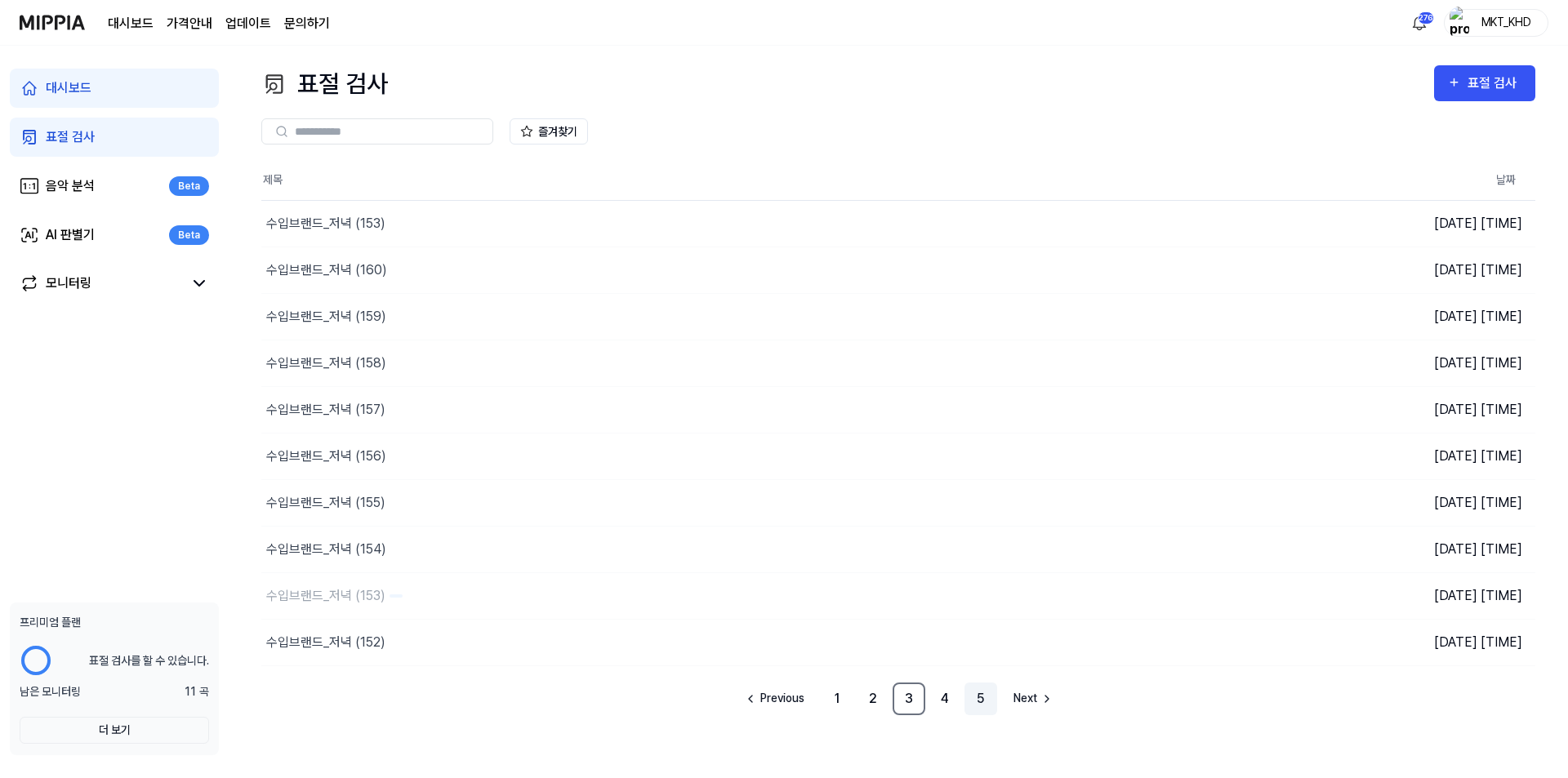 click on "4" at bounding box center (945, 699) 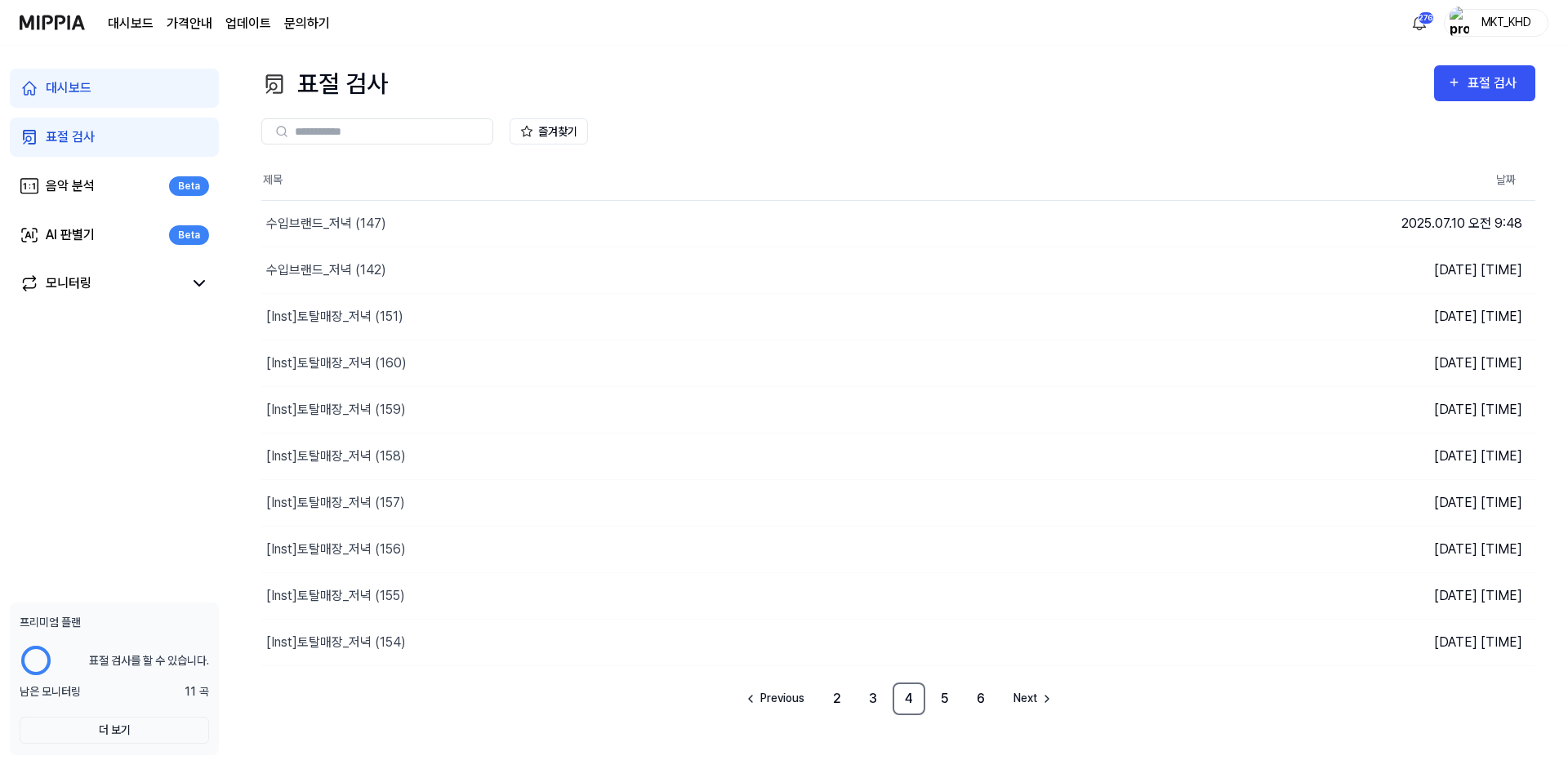 click on "MKT_KHD" at bounding box center (1506, 22) 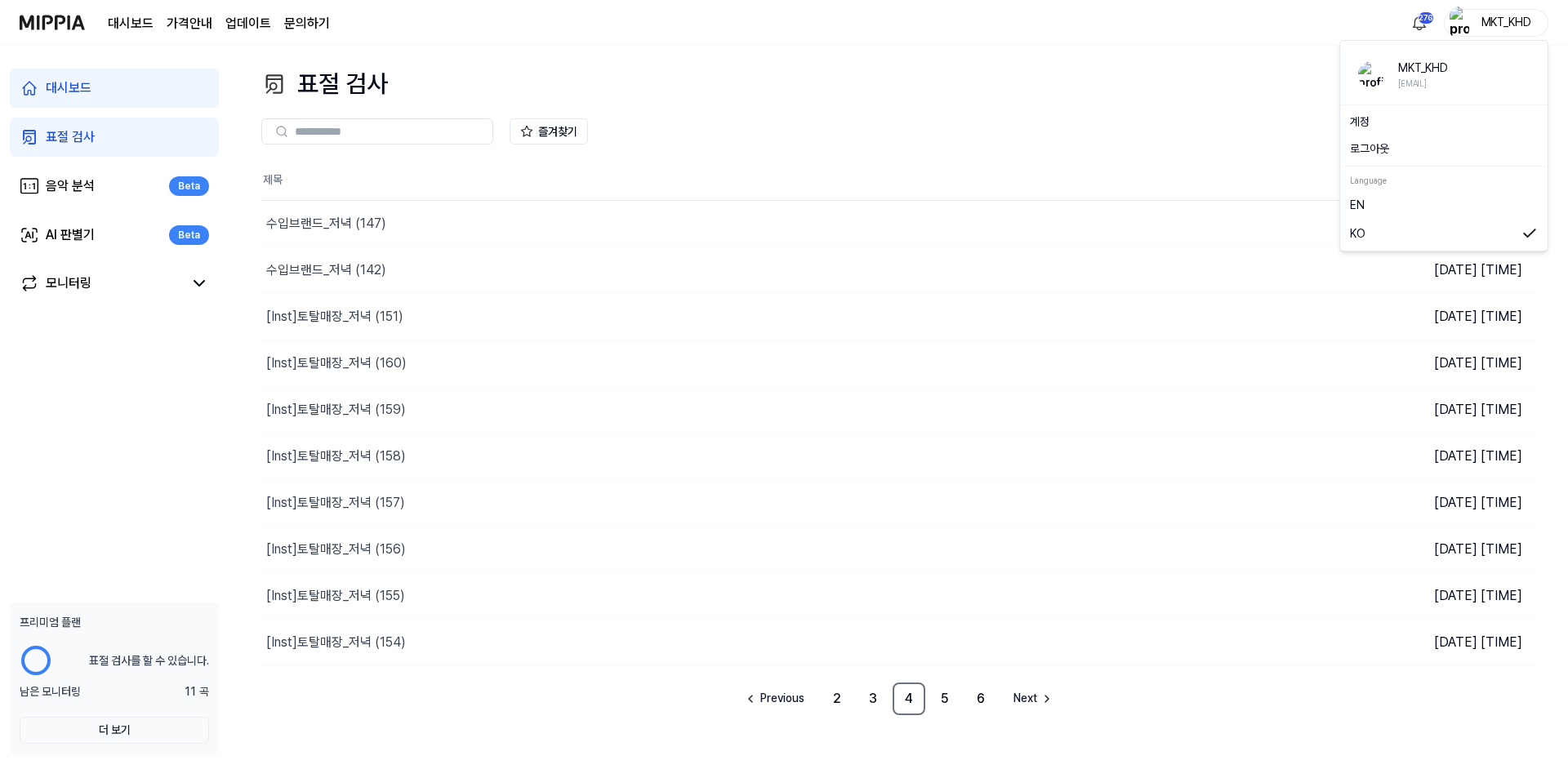 click on "로그아웃" at bounding box center (1444, 149) 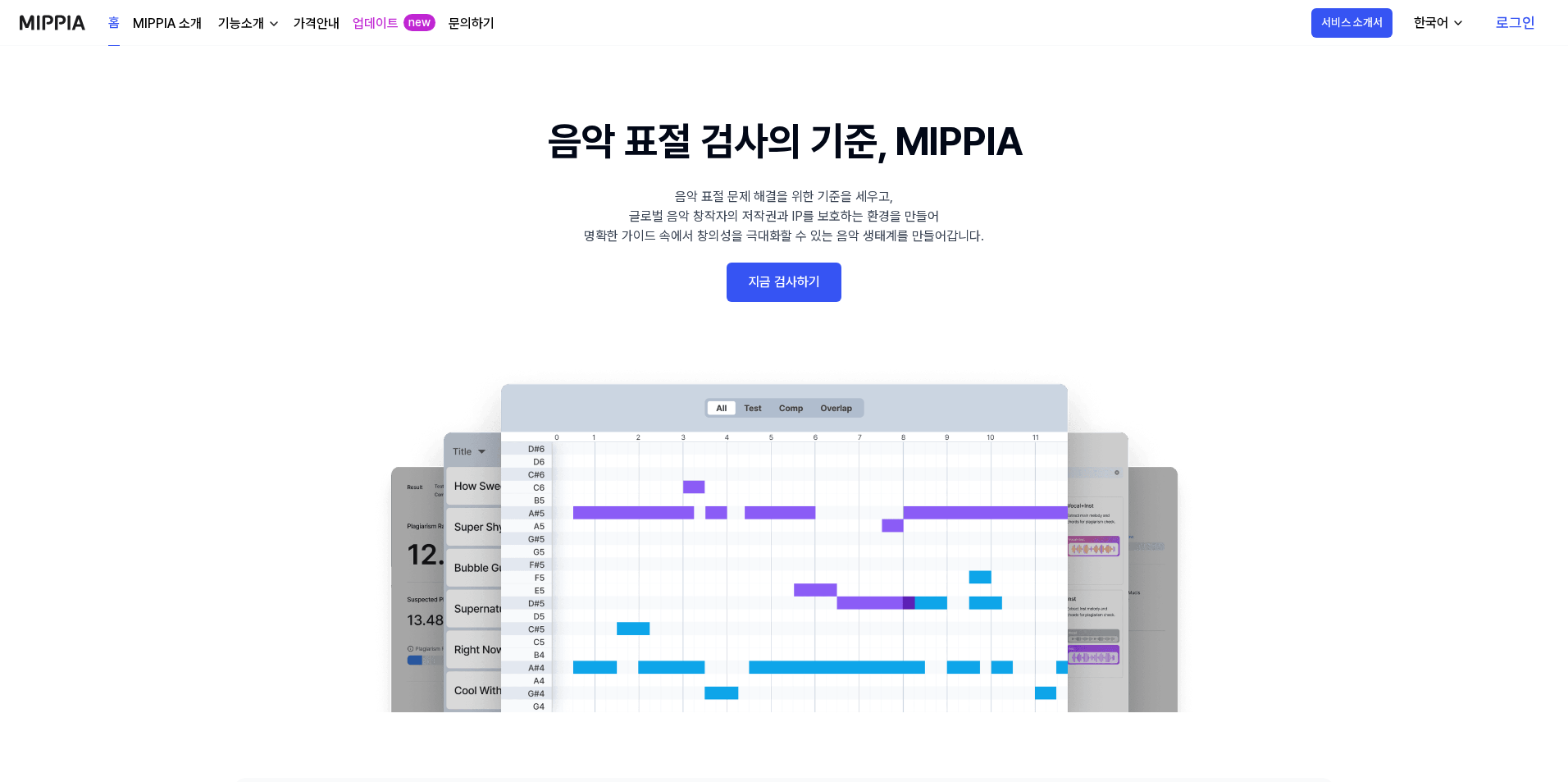 scroll, scrollTop: 0, scrollLeft: 0, axis: both 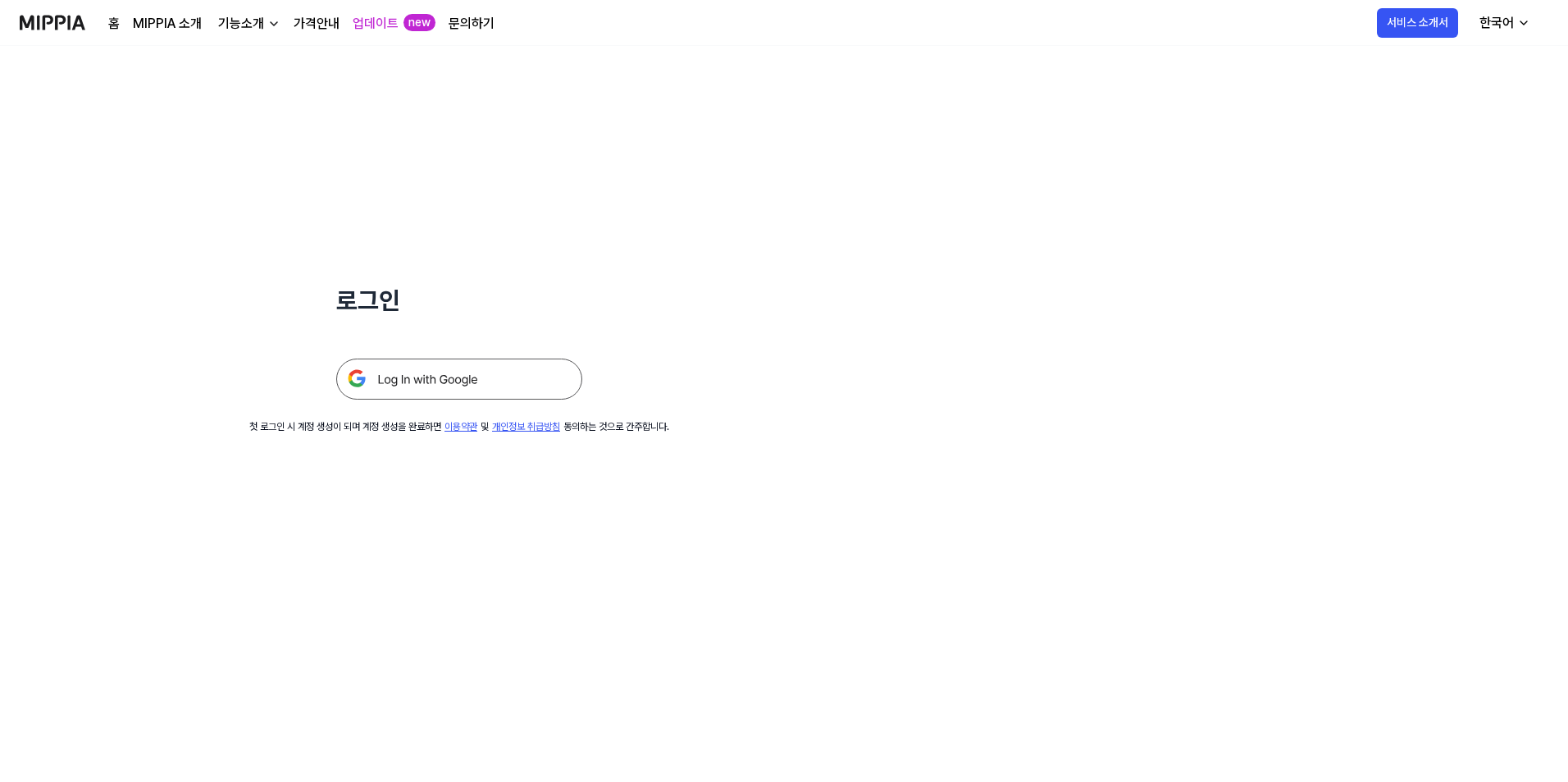 click at bounding box center (459, 379) 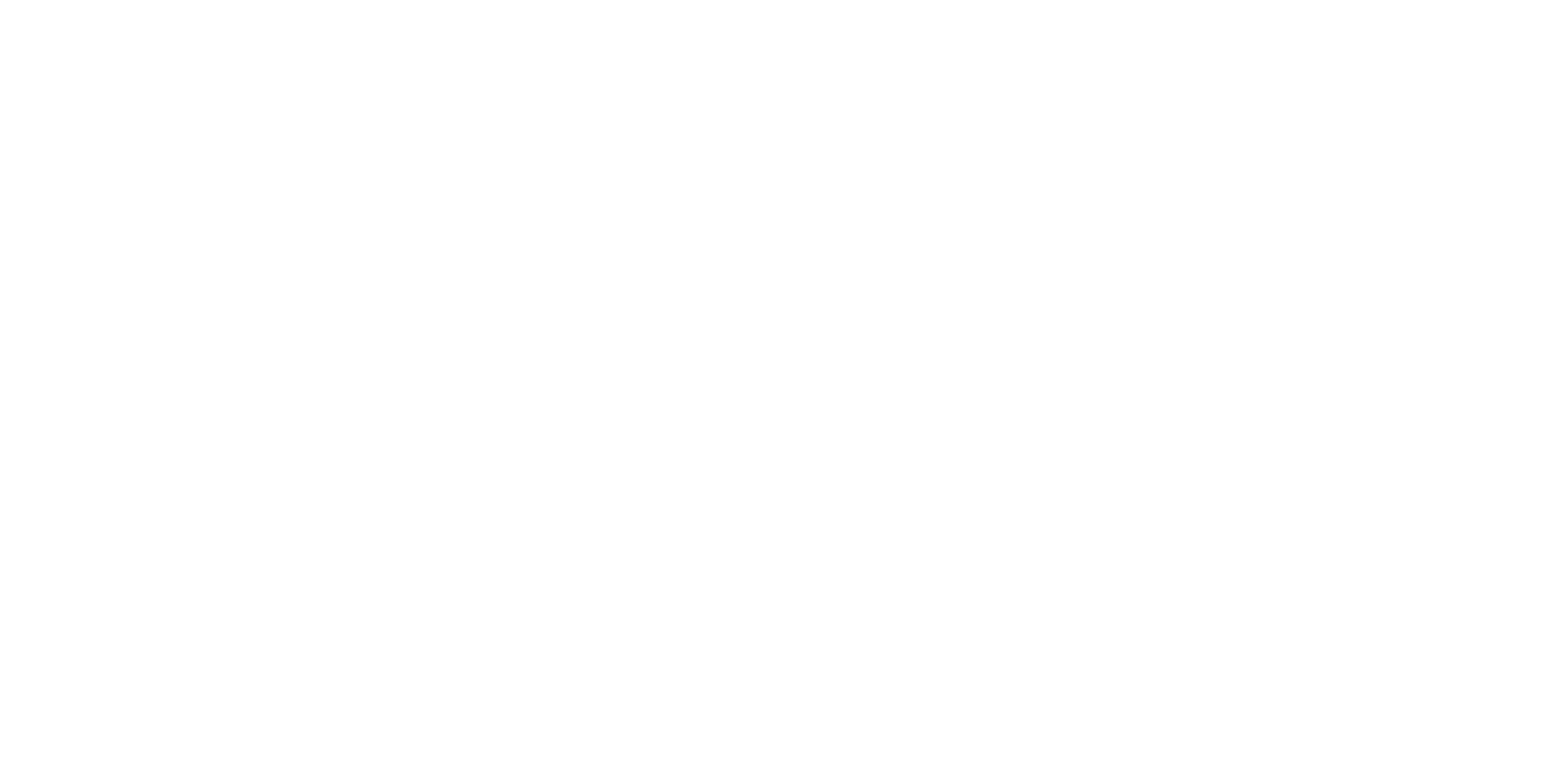 scroll, scrollTop: 0, scrollLeft: 0, axis: both 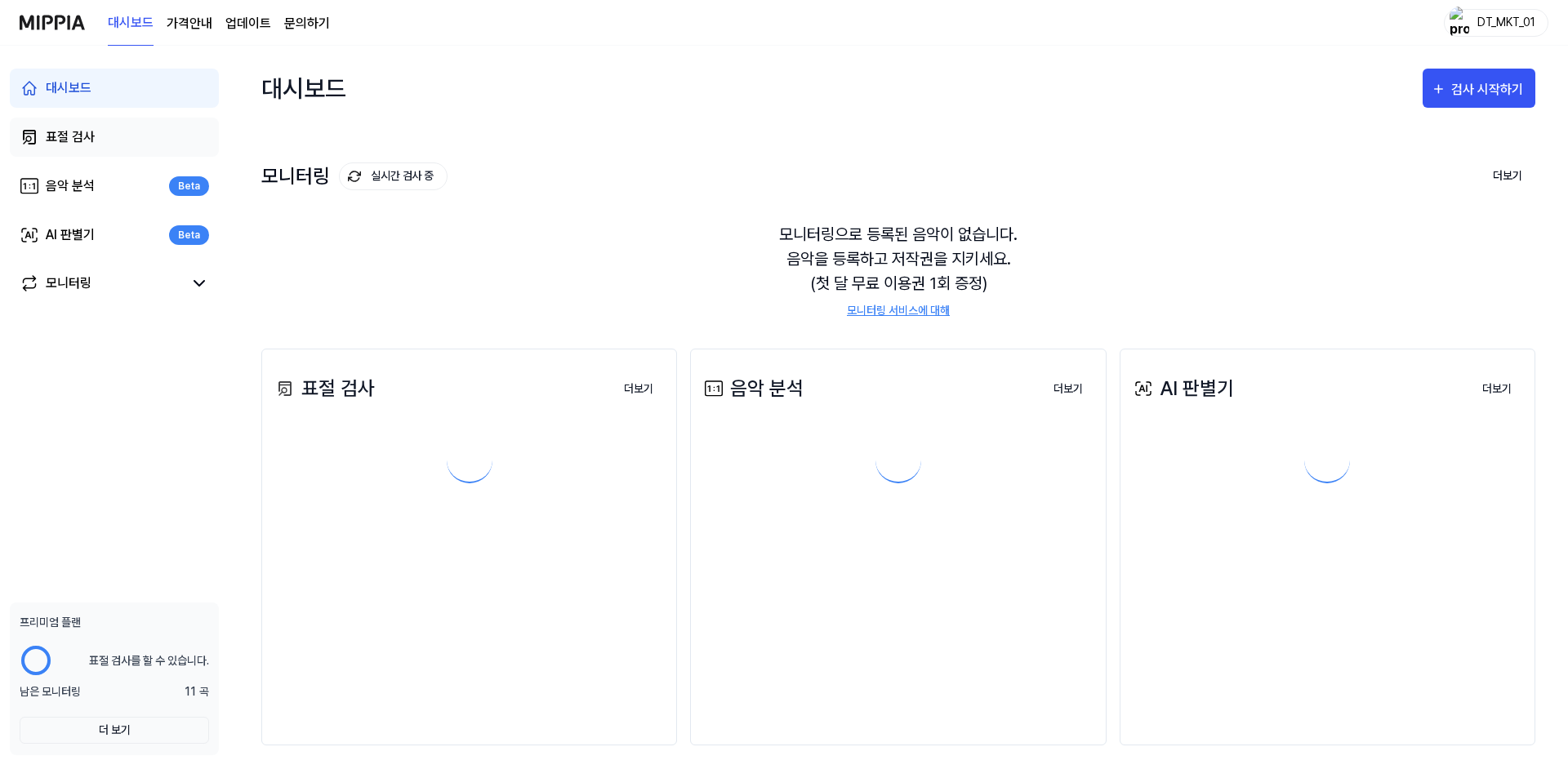 click on "표절 검사" at bounding box center (114, 137) 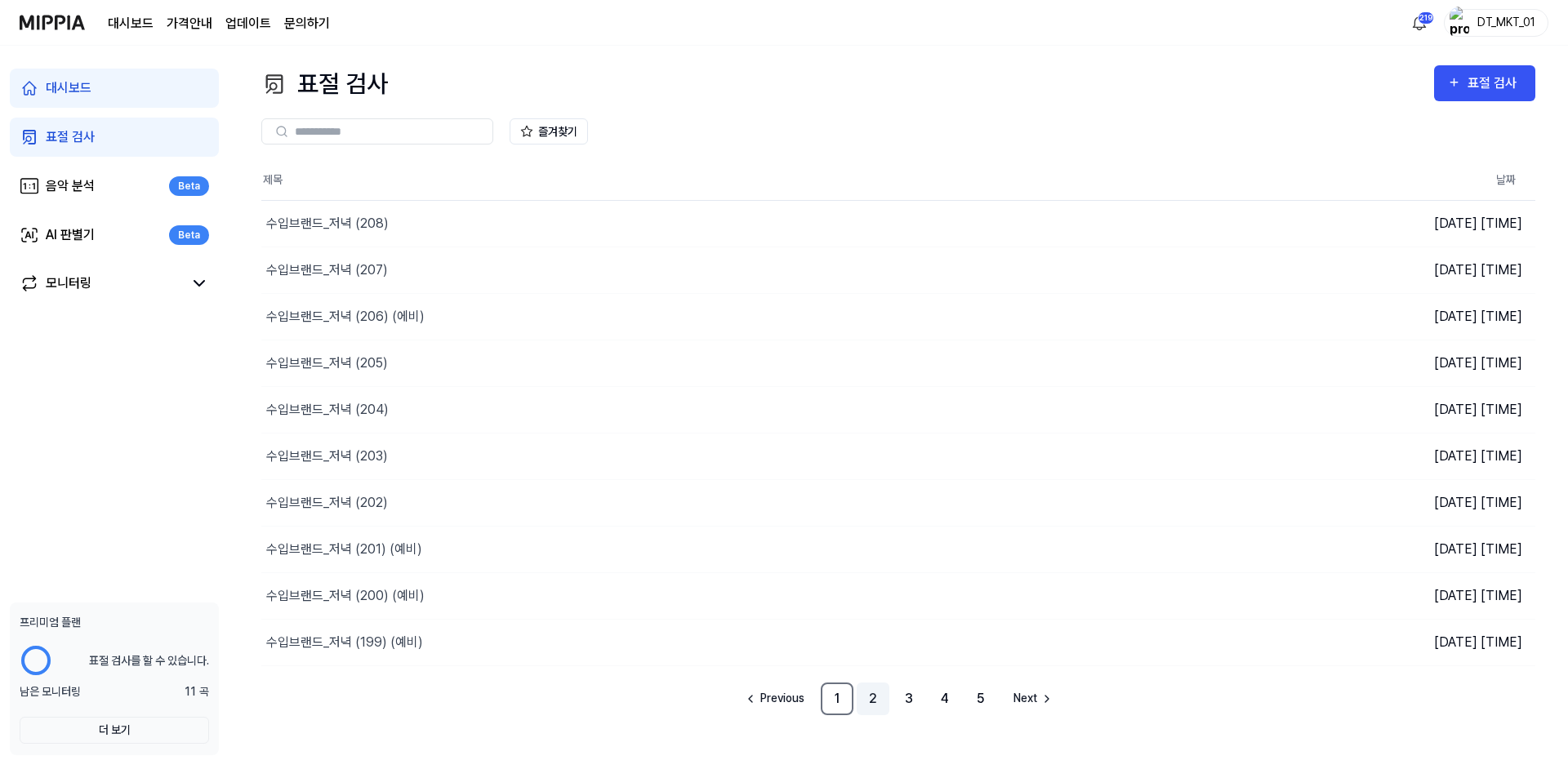 click on "2" at bounding box center [873, 699] 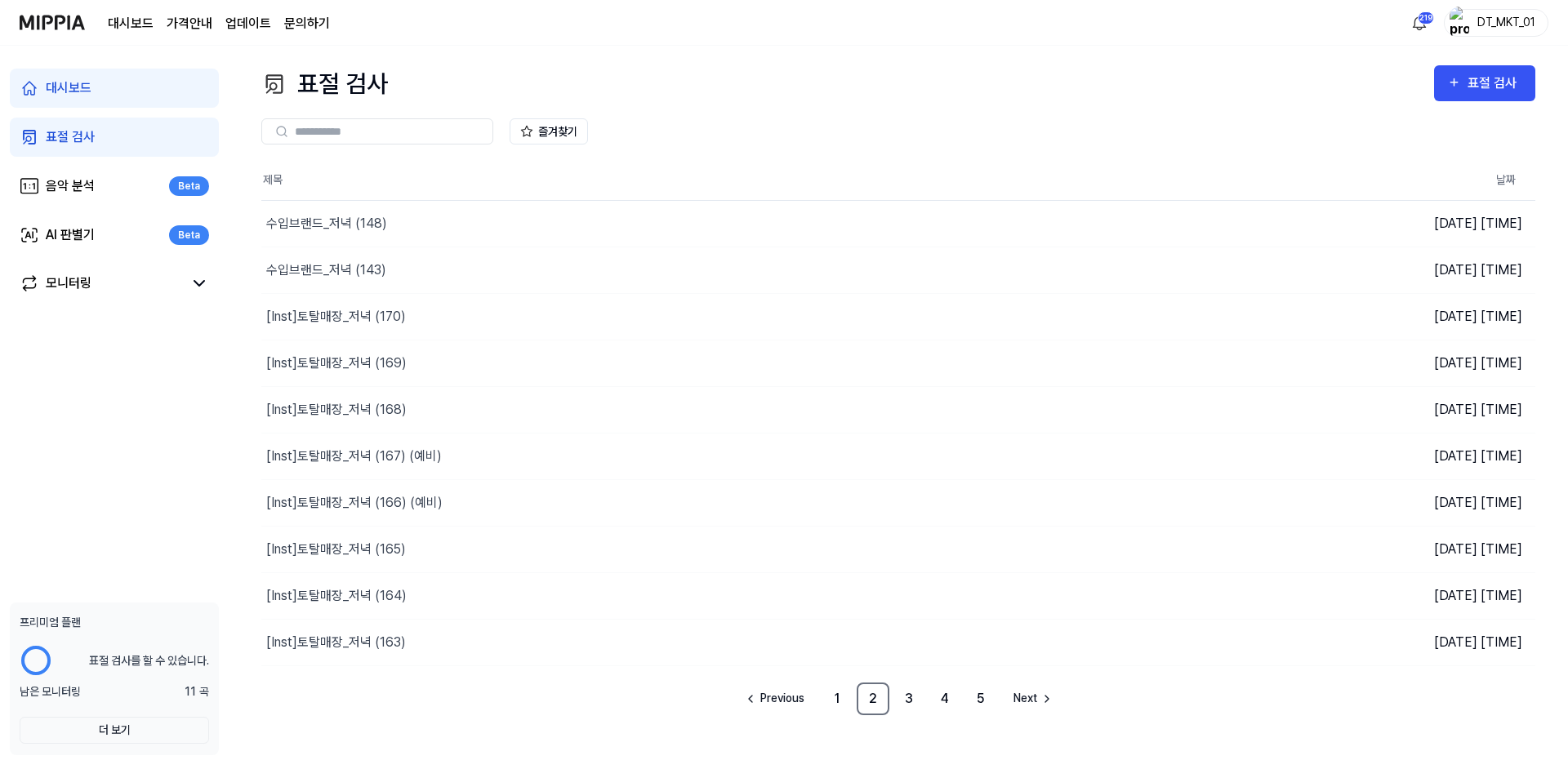 click on "대시보드 가격안내 업데이트 문의하기 219 DT_MKT_01" at bounding box center [784, 22] 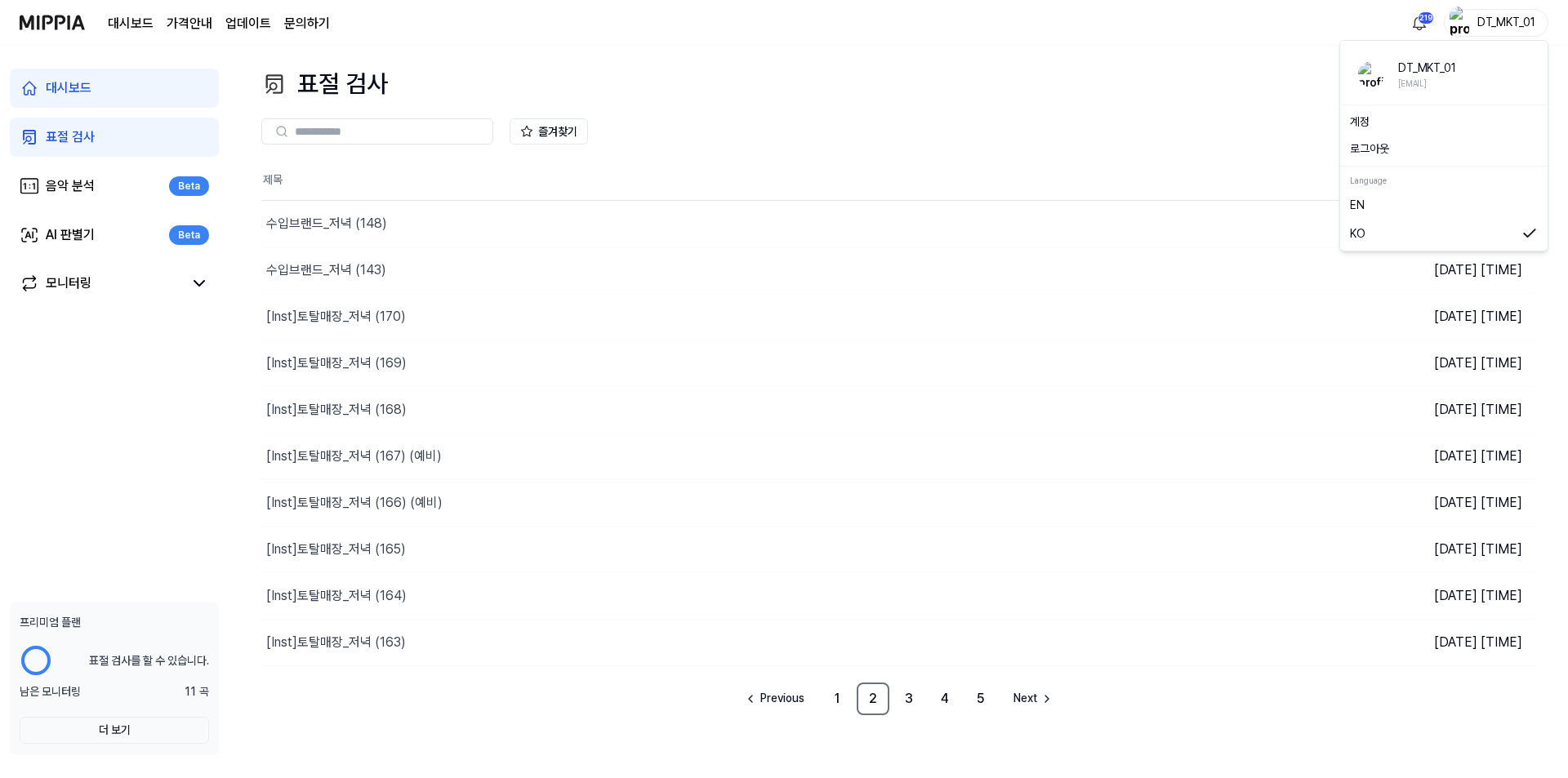 click on "로그아웃" at bounding box center [1444, 149] 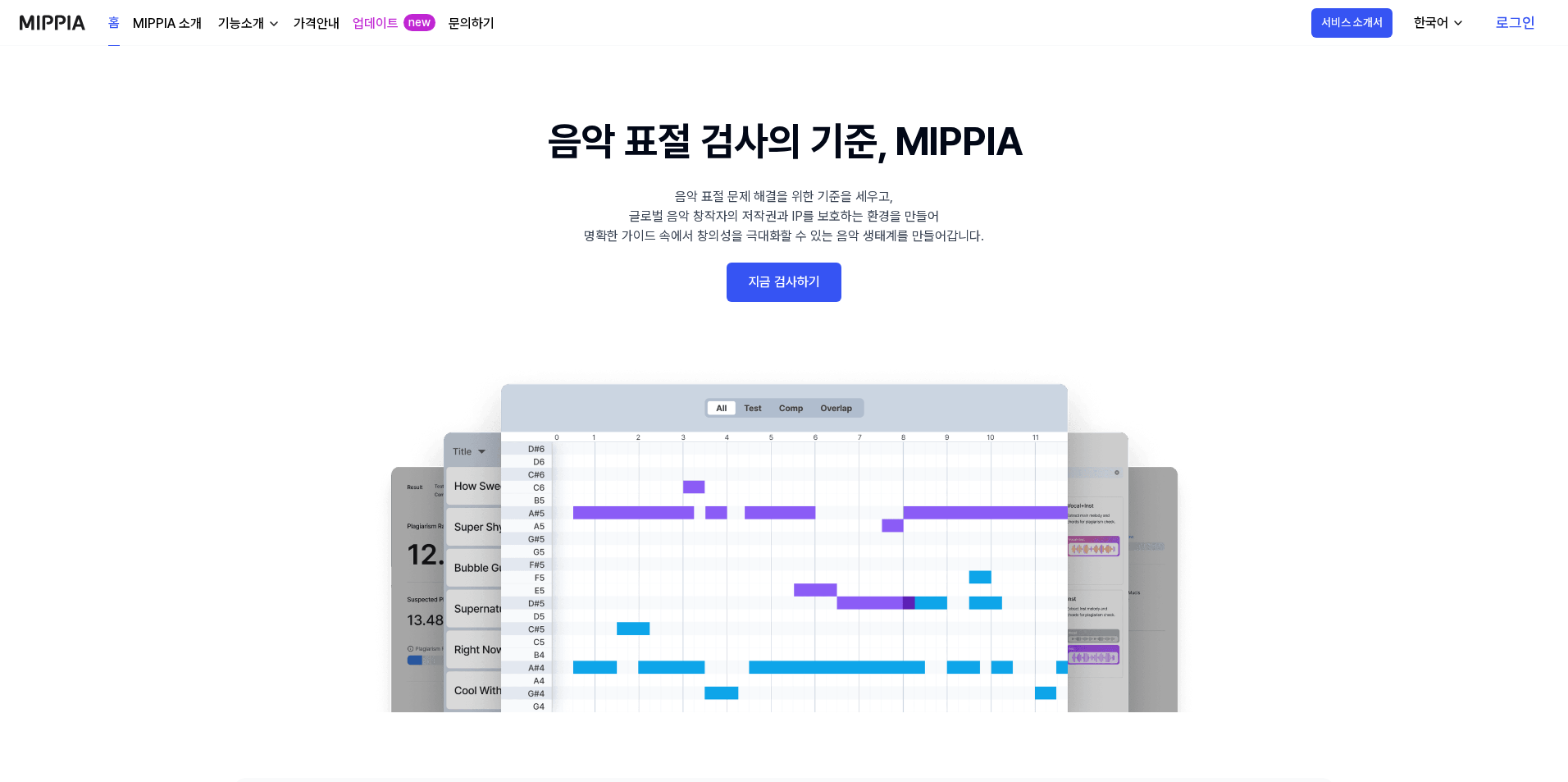 scroll, scrollTop: 0, scrollLeft: 0, axis: both 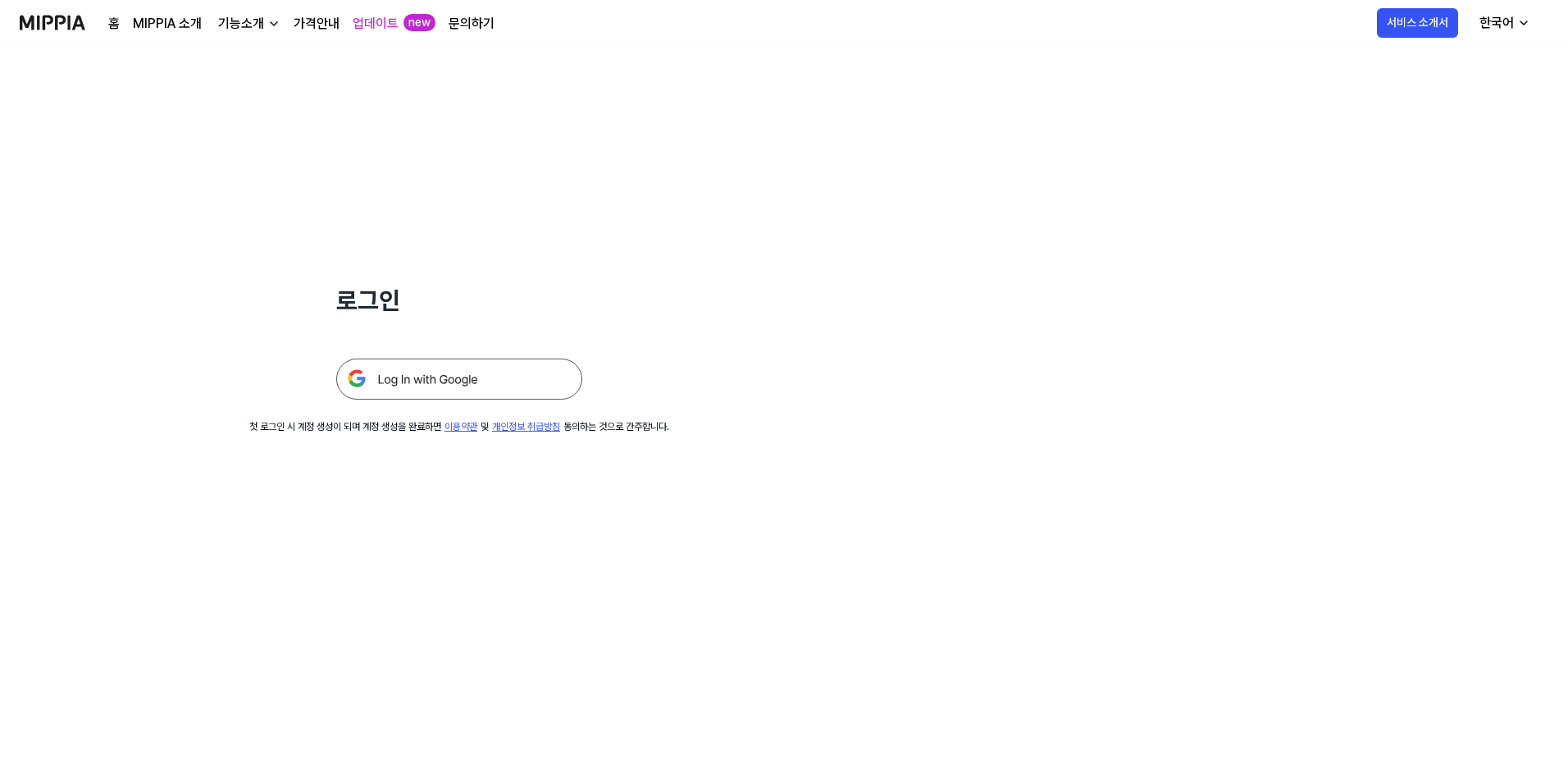 click at bounding box center (459, 379) 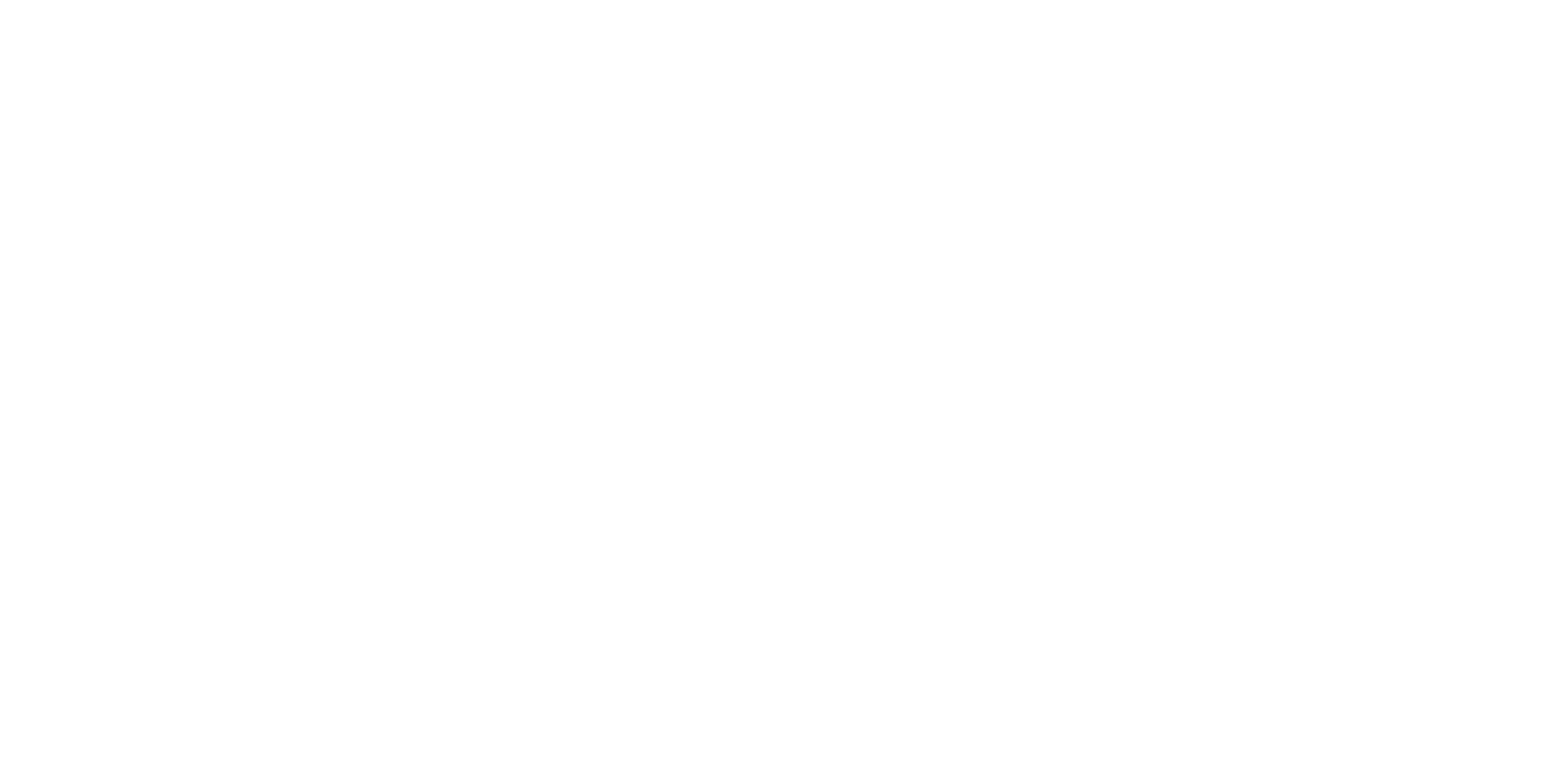 scroll, scrollTop: 0, scrollLeft: 0, axis: both 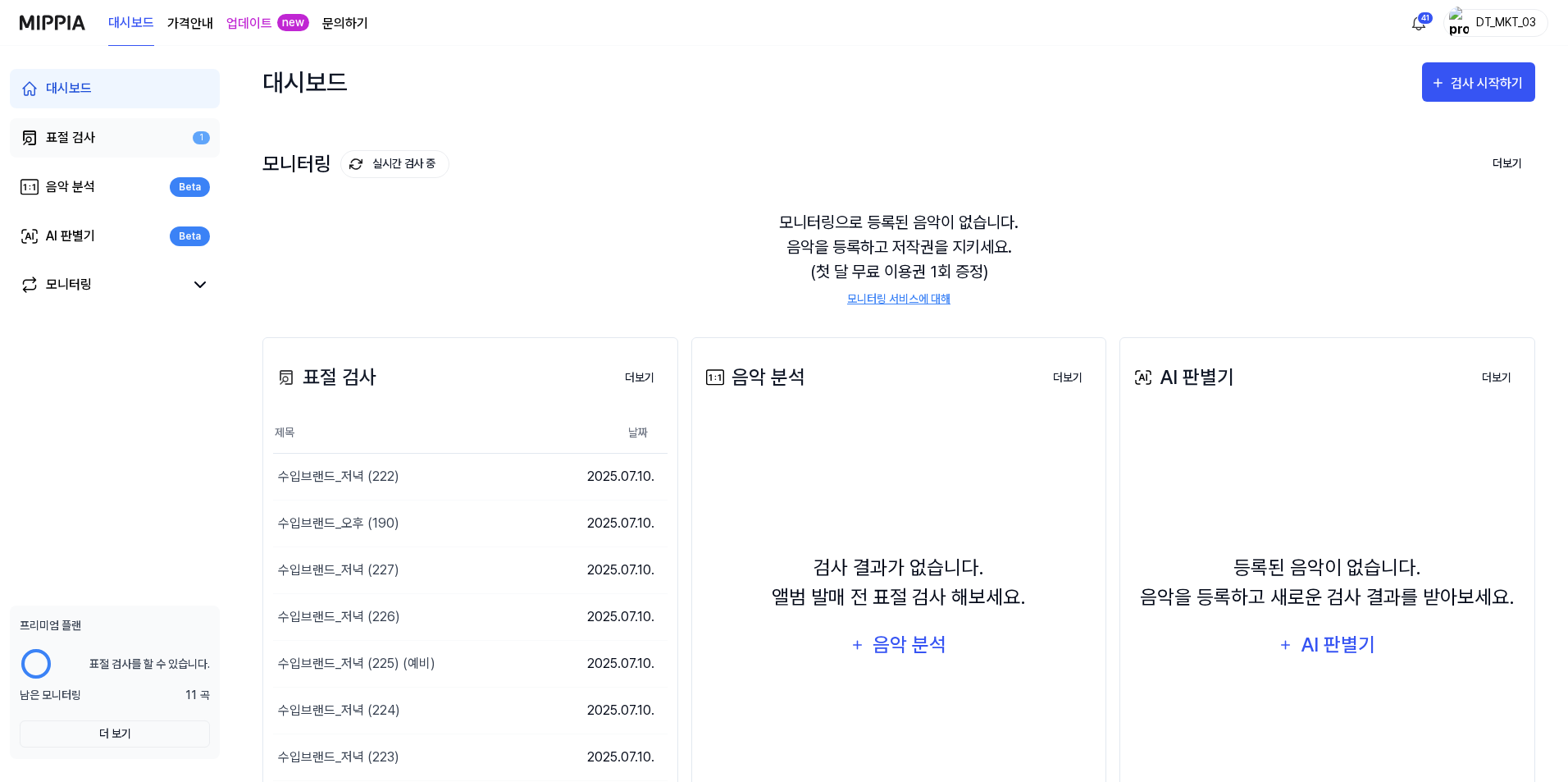 click on "표절 검사" at bounding box center (71, 138) 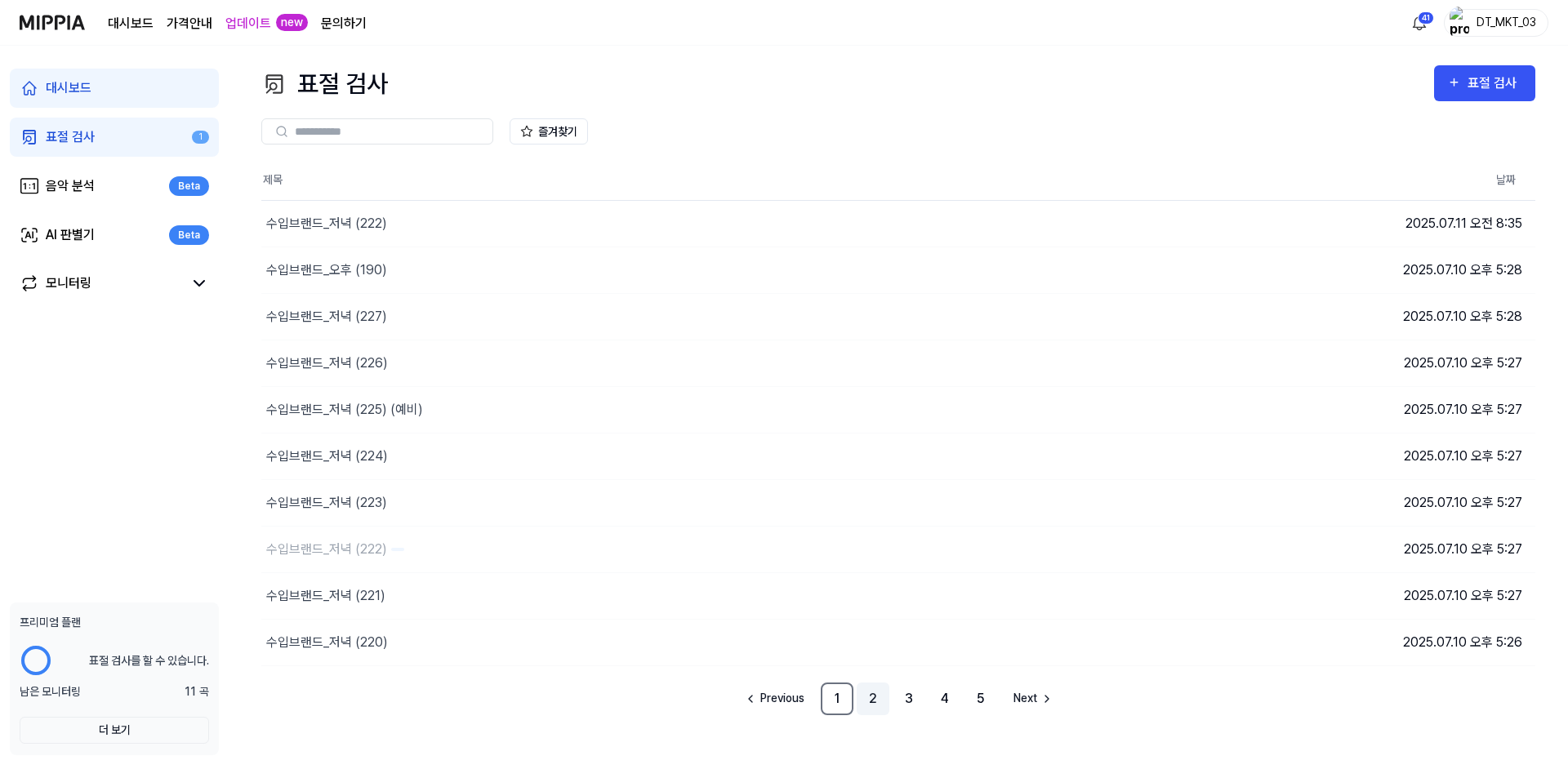click on "2" at bounding box center (873, 699) 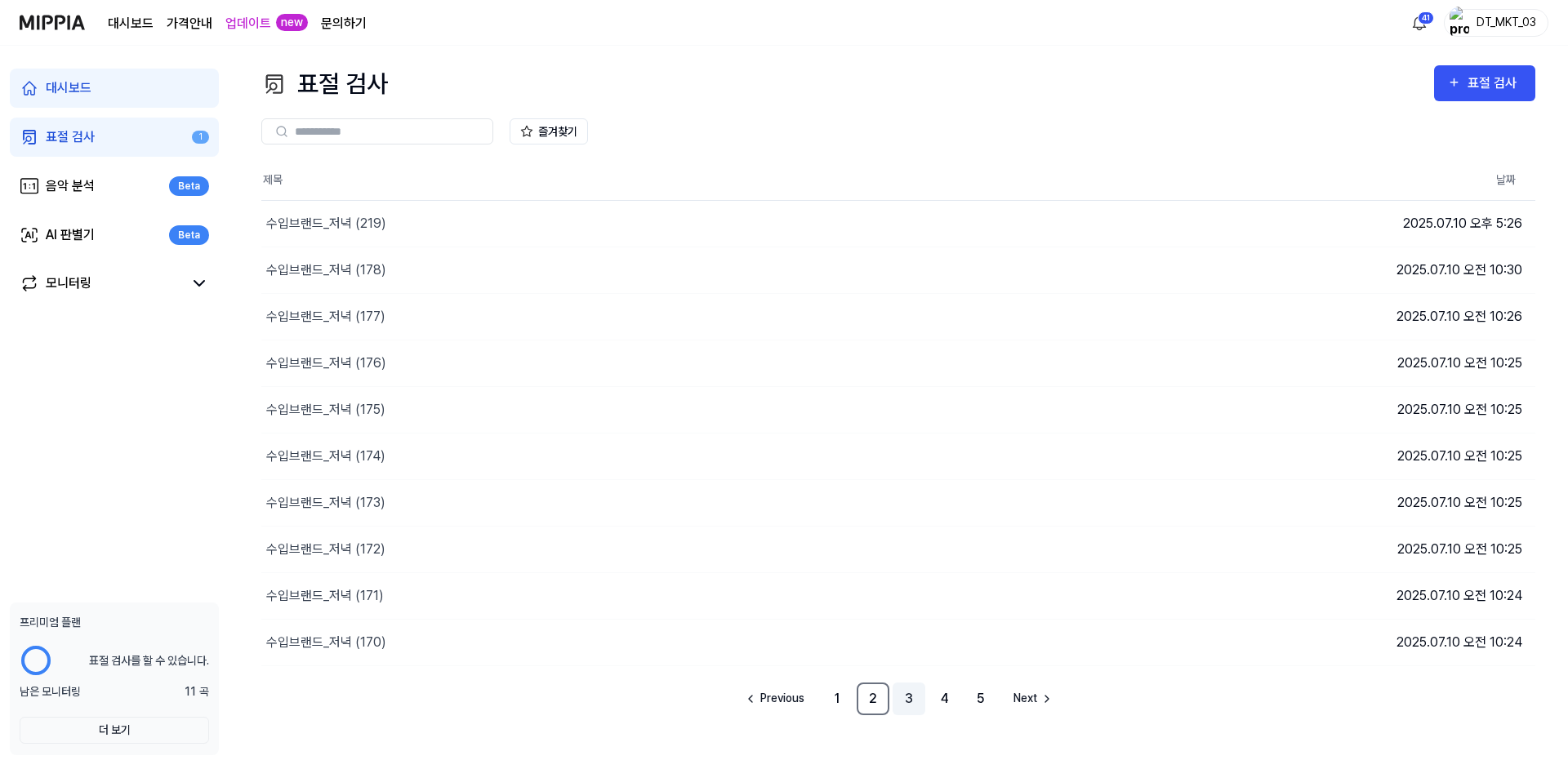 click on "3" at bounding box center [909, 699] 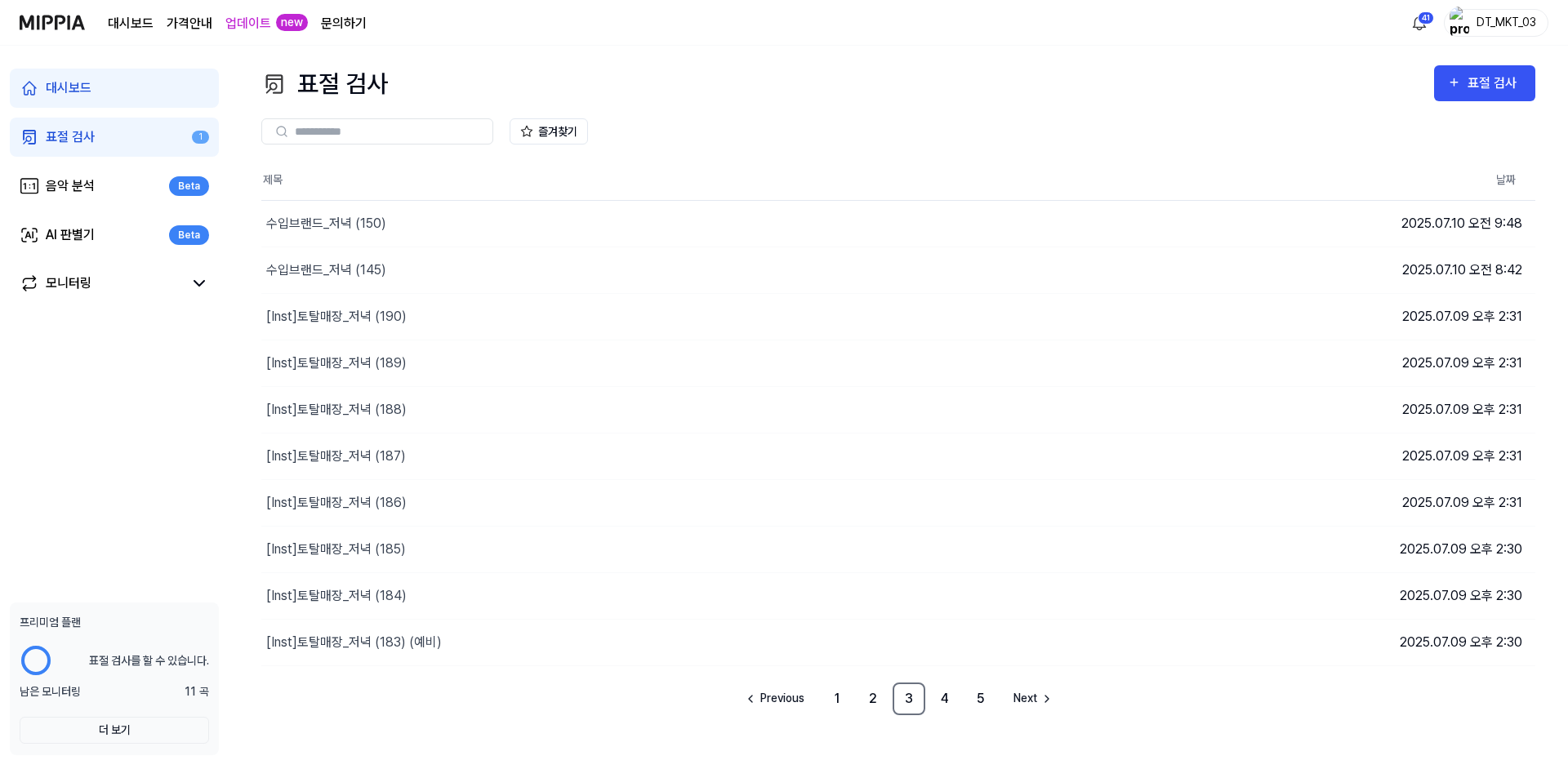 click on "DT_MKT_03" at bounding box center [1496, 23] 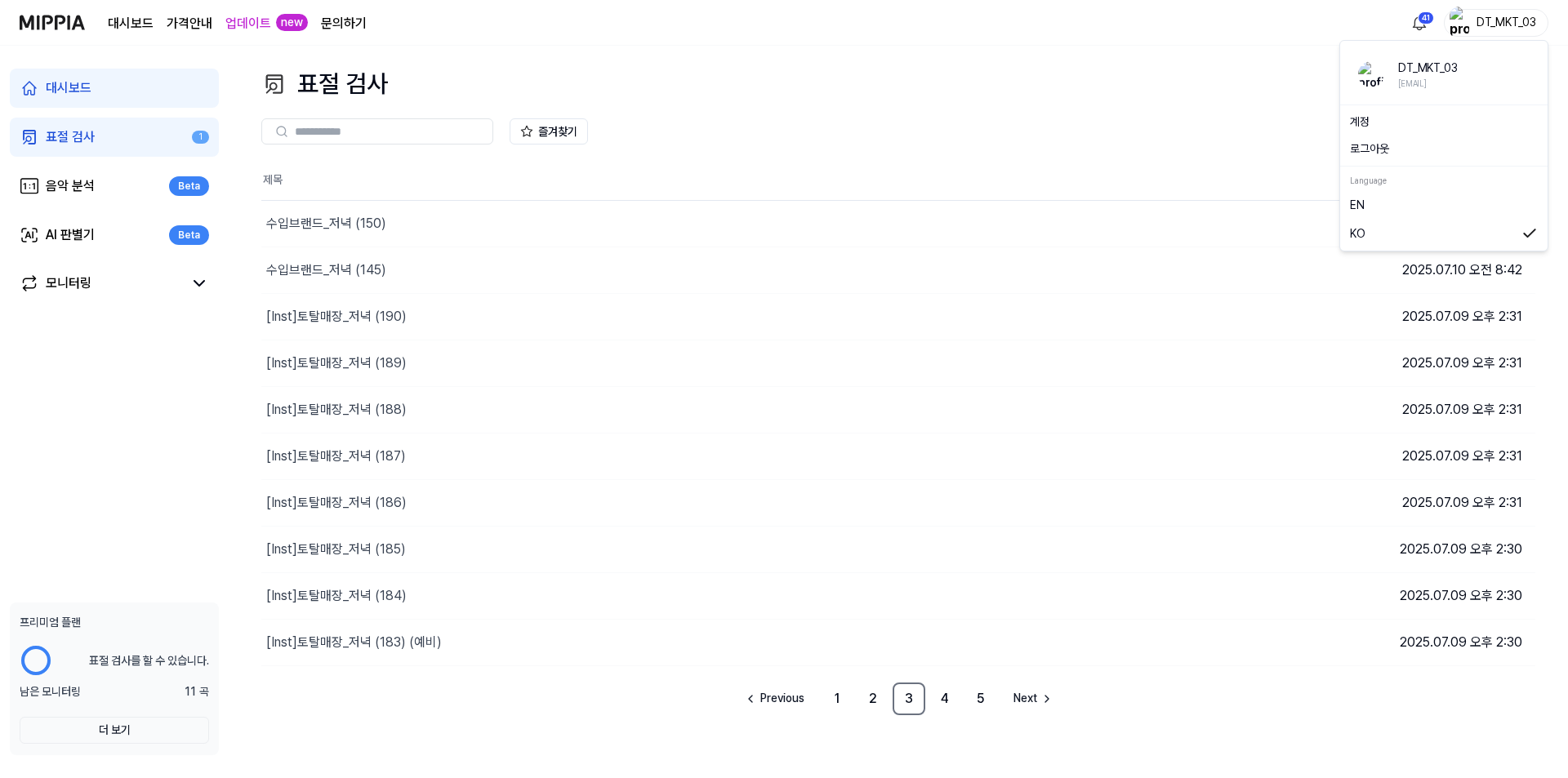 click on "로그아웃" at bounding box center [1444, 149] 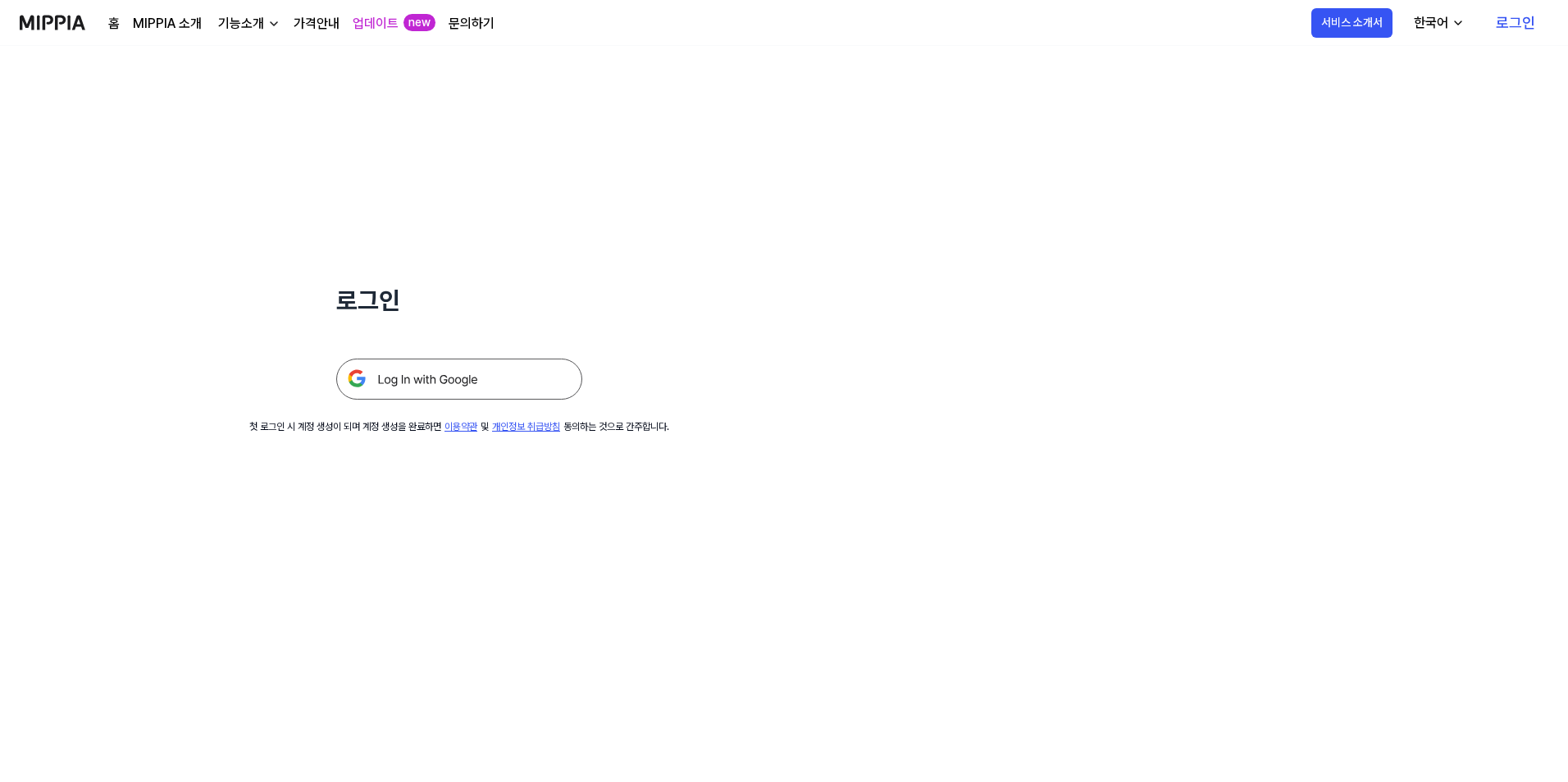 scroll, scrollTop: 0, scrollLeft: 0, axis: both 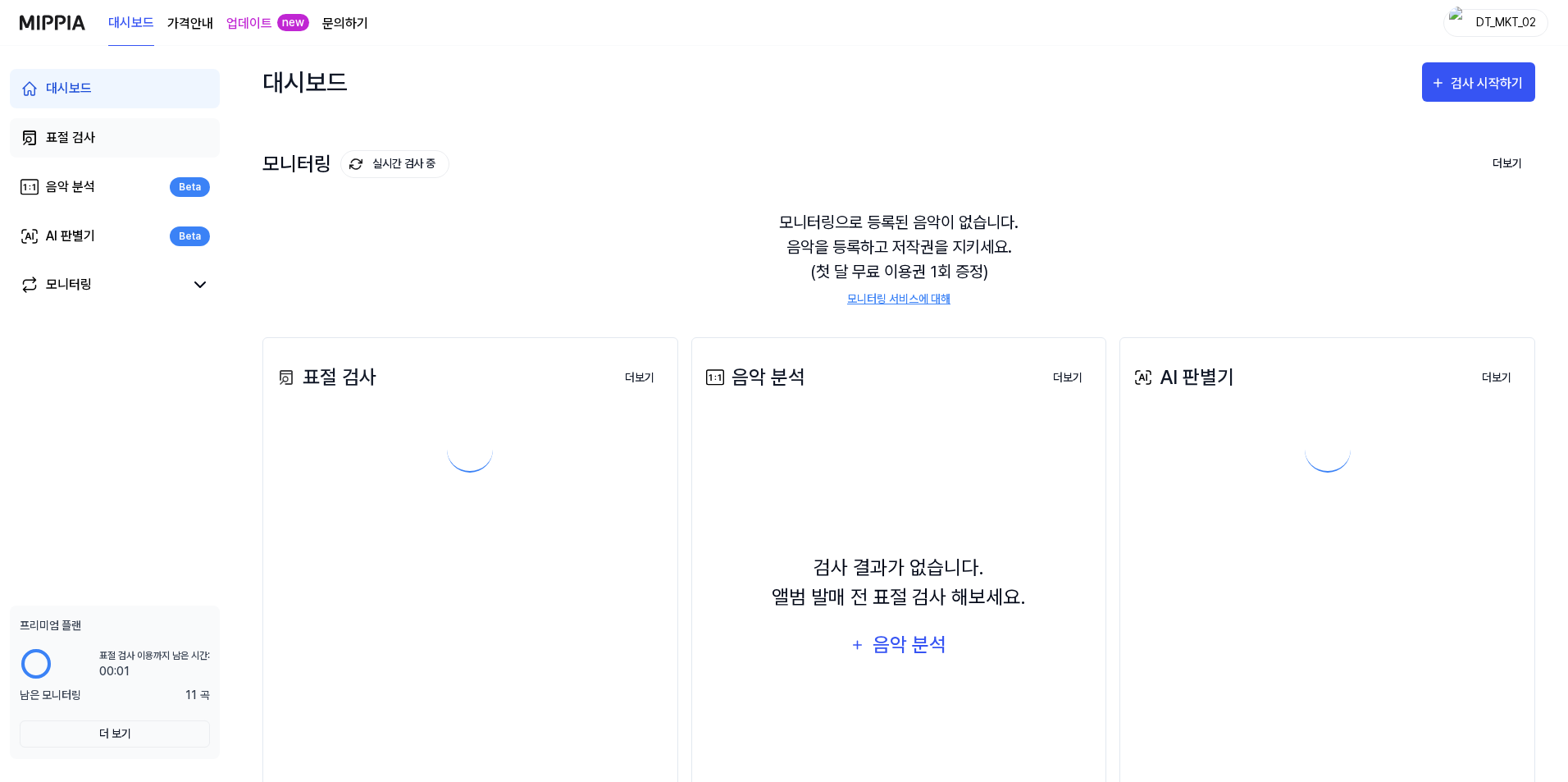 click on "표절 검사" at bounding box center [71, 138] 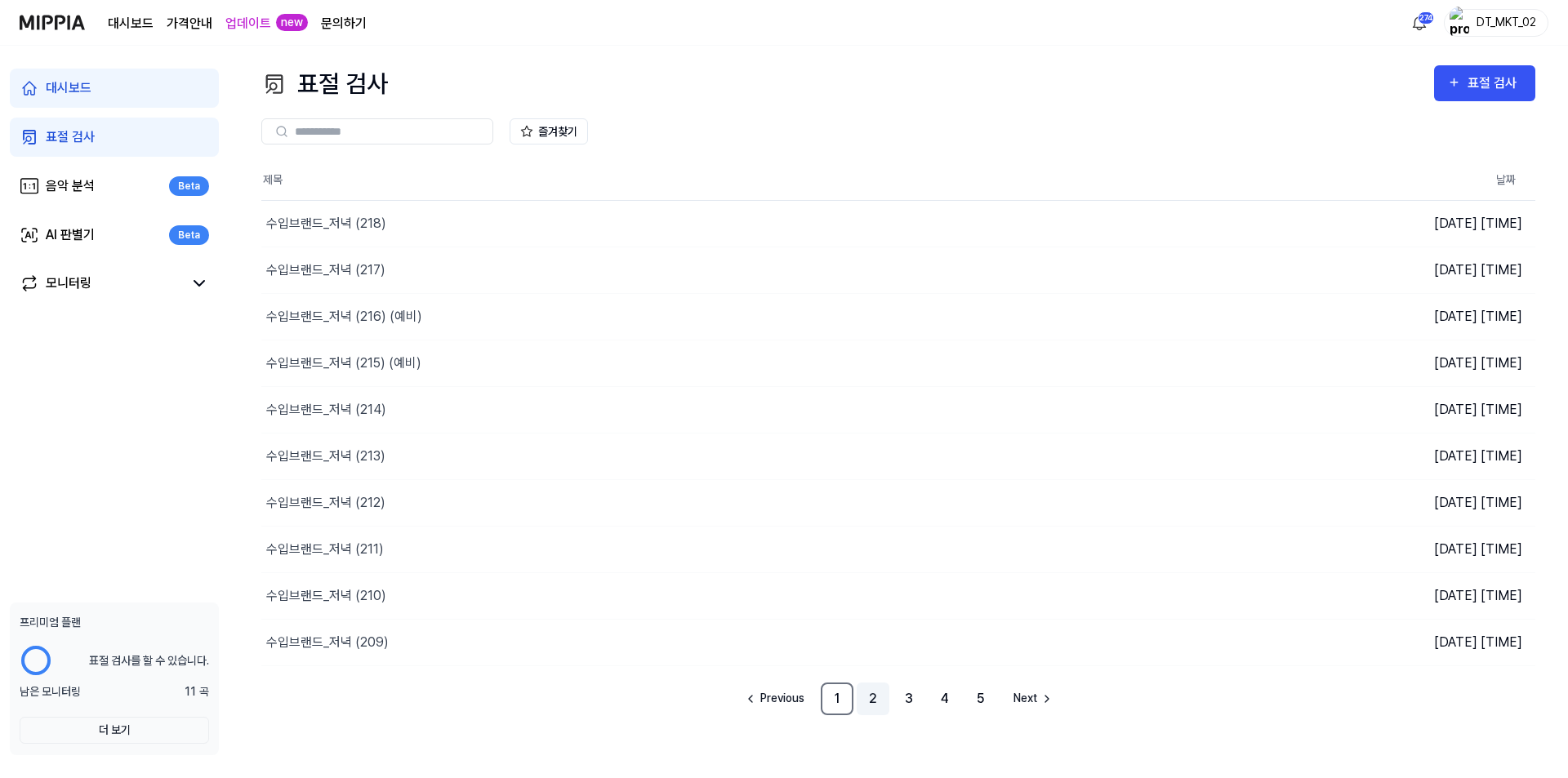 click on "2" at bounding box center [873, 699] 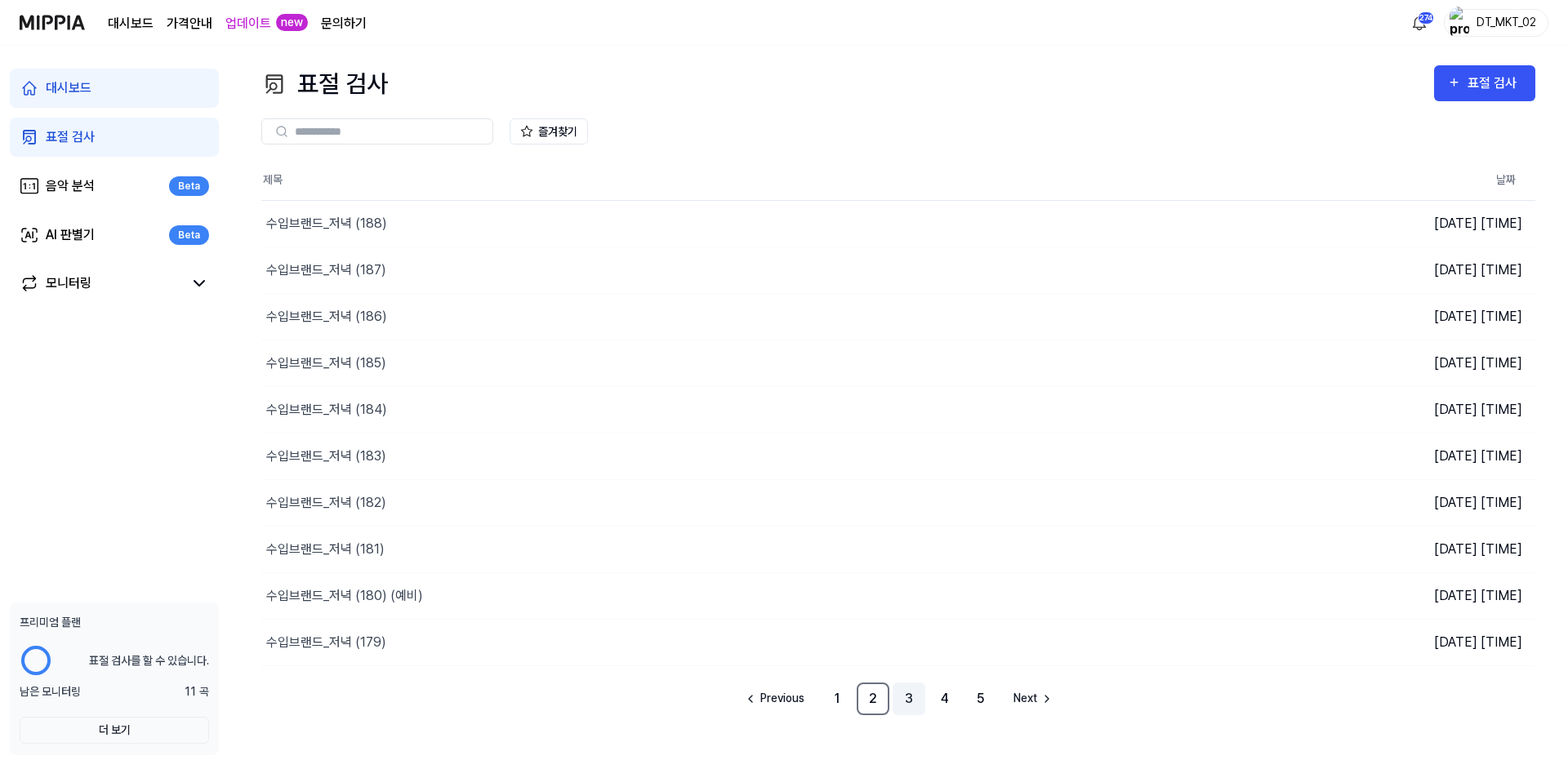 click on "3" at bounding box center (909, 699) 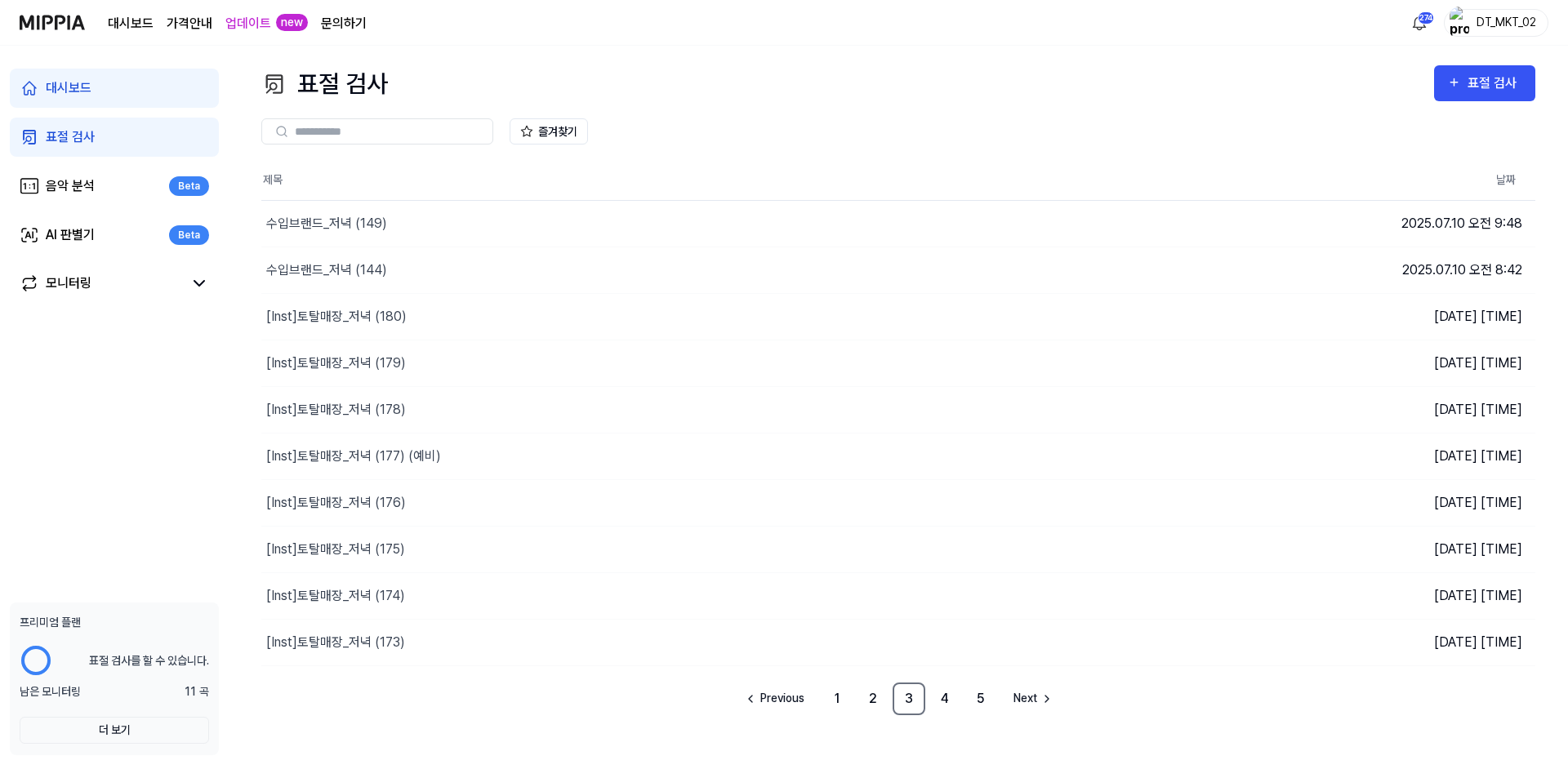 click on "DT_MKT_02" at bounding box center [1496, 23] 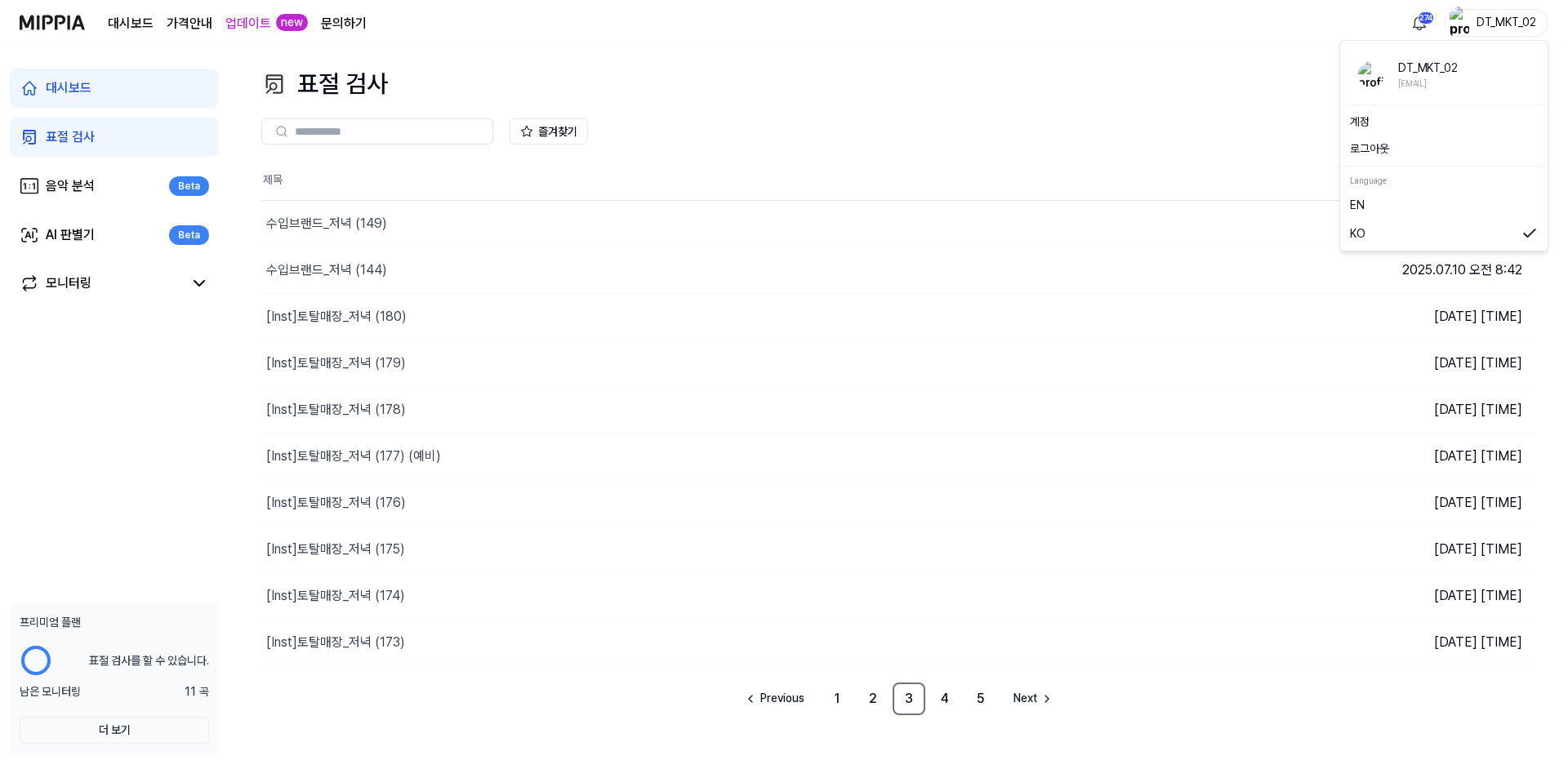 click on "로그아웃" at bounding box center [1444, 149] 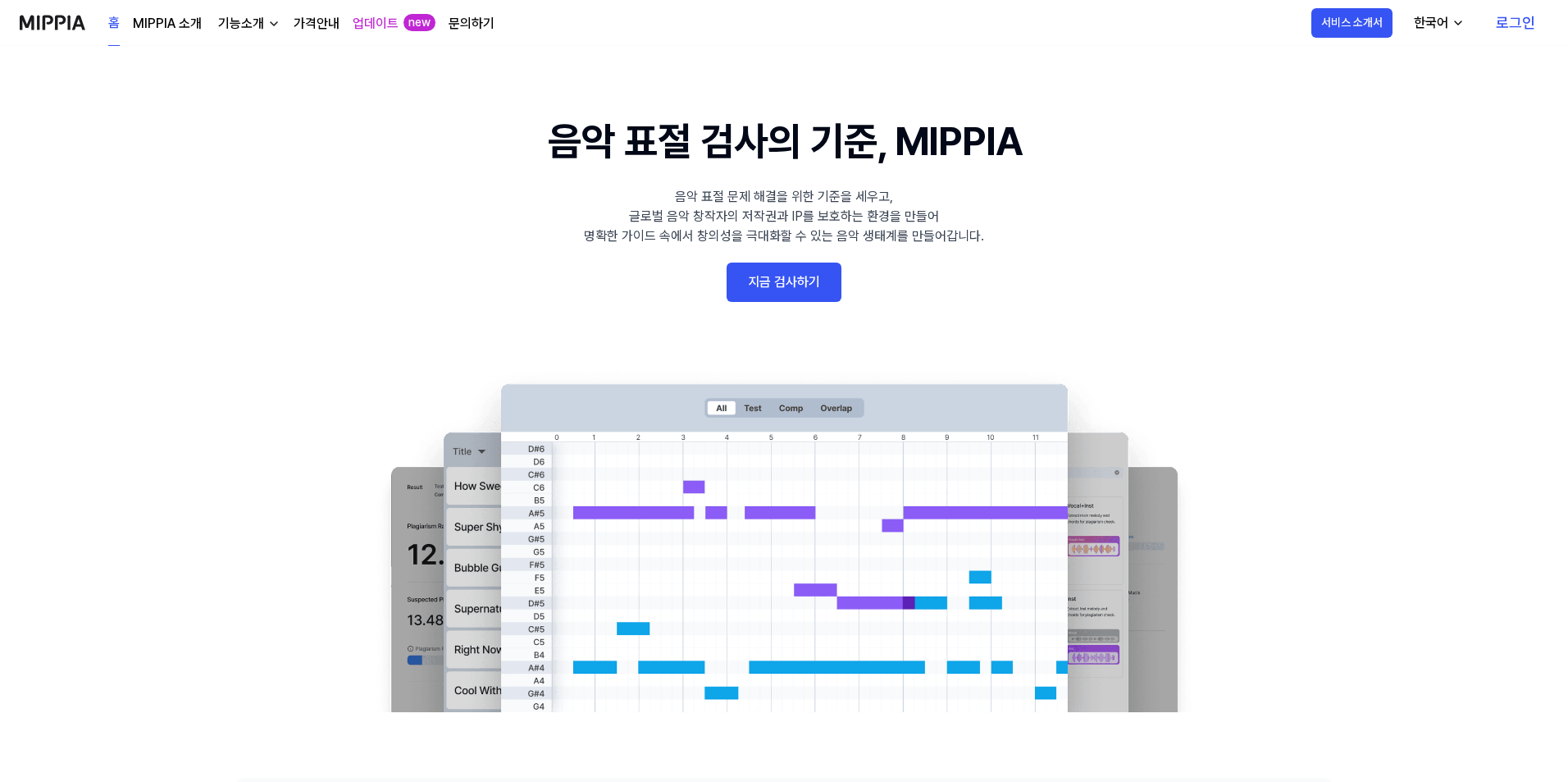 scroll, scrollTop: 0, scrollLeft: 0, axis: both 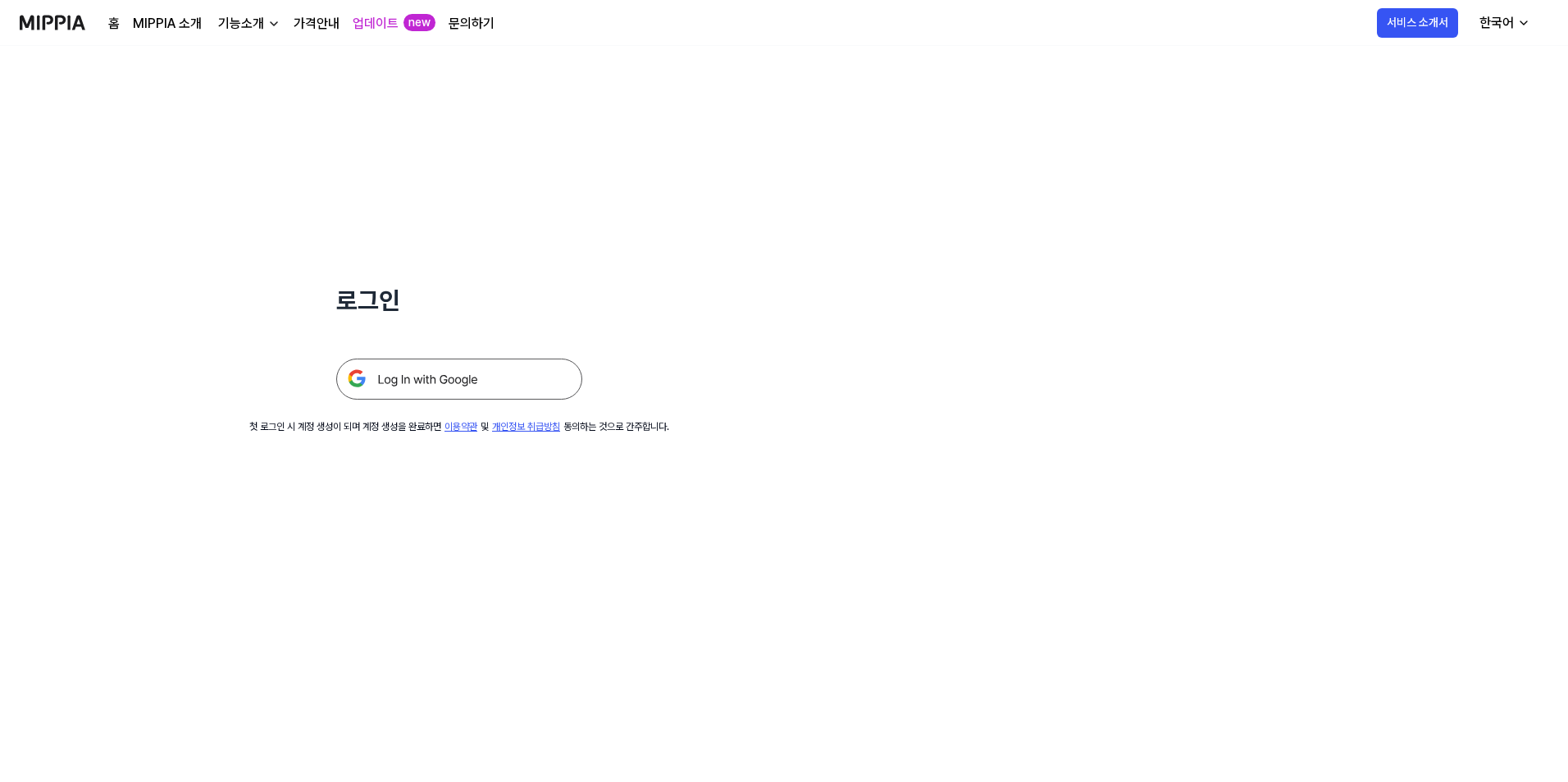 click at bounding box center [459, 359] 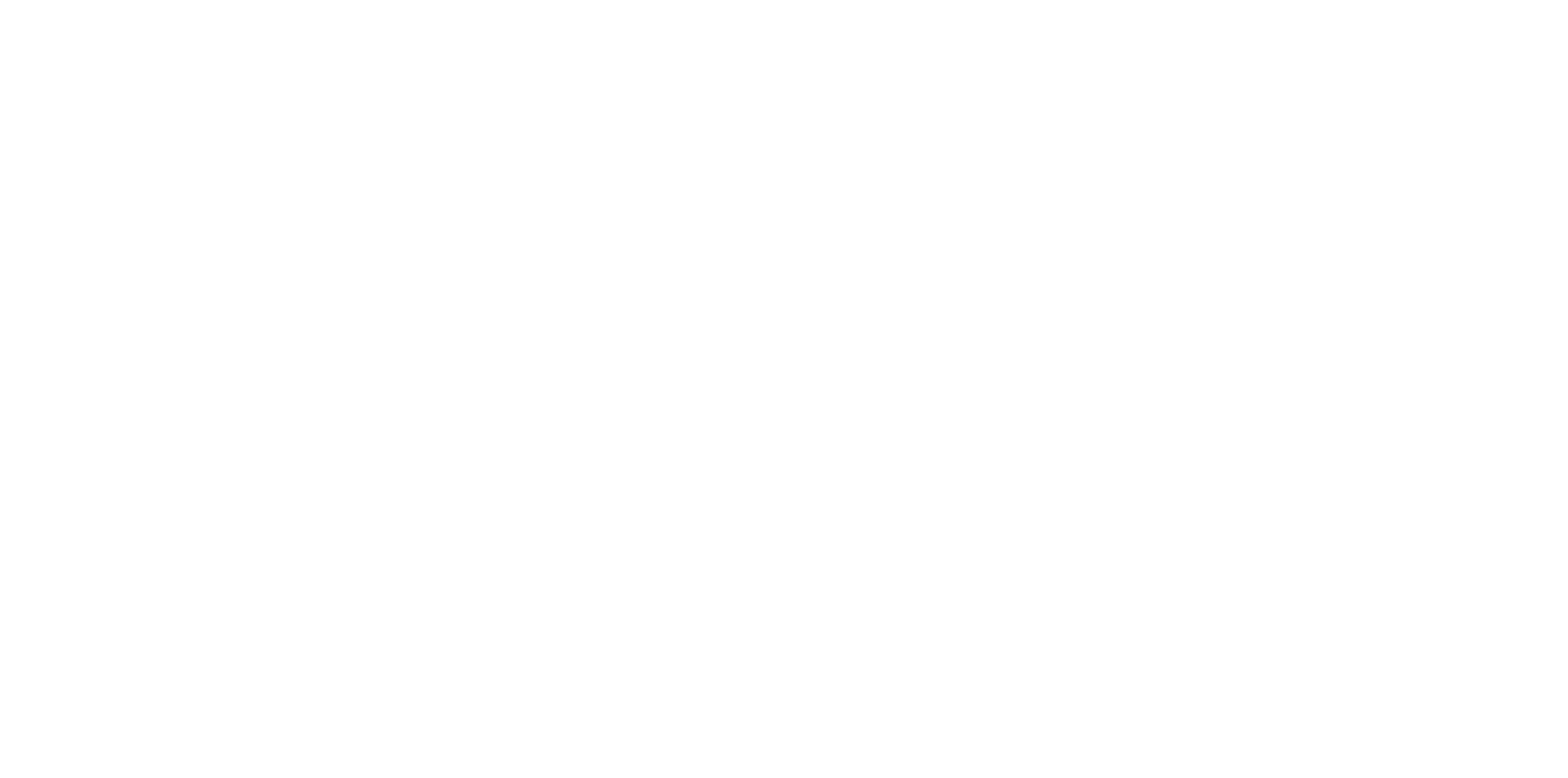 scroll, scrollTop: 0, scrollLeft: 0, axis: both 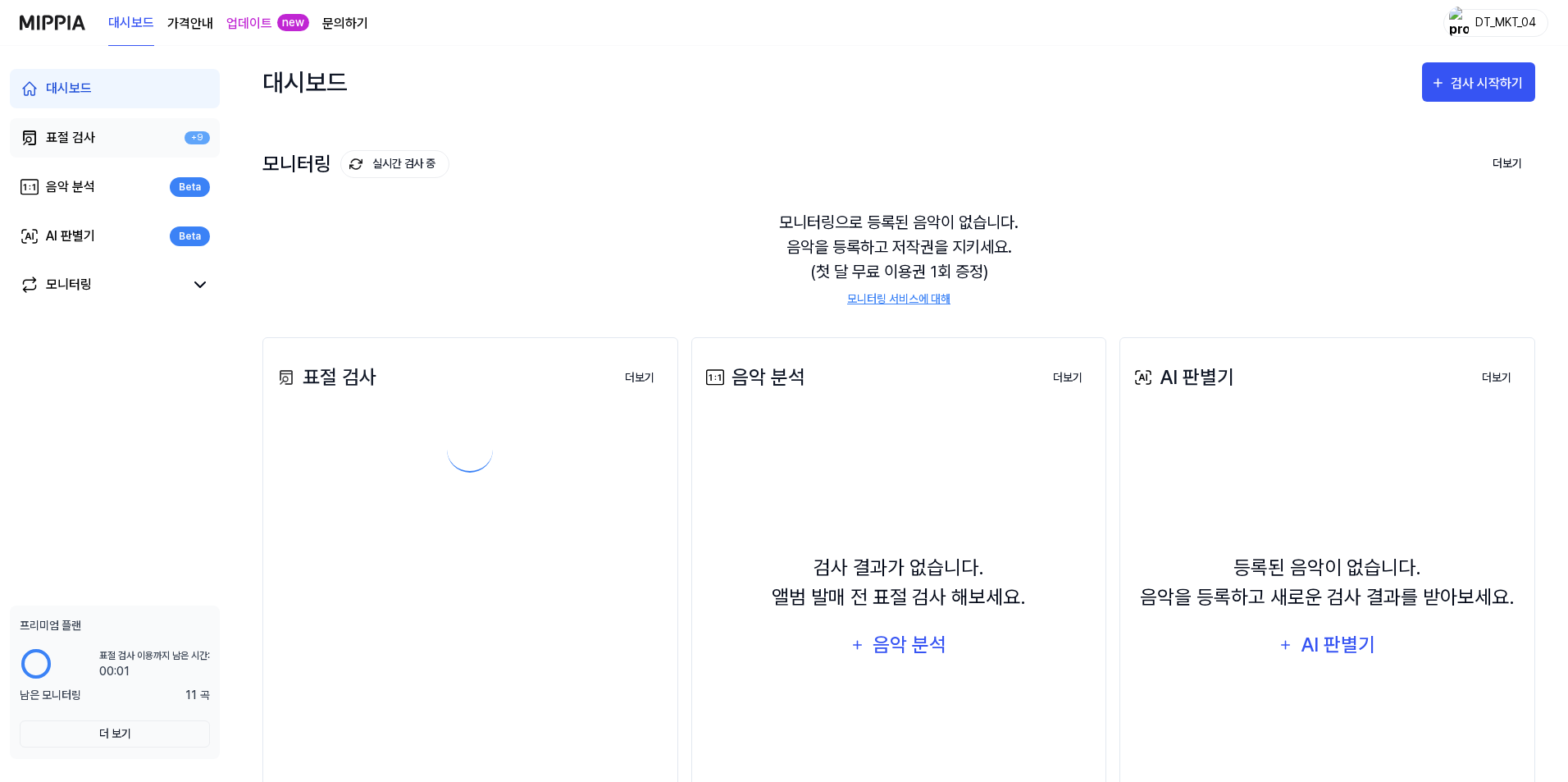 click on "표절 검사 +9" at bounding box center (115, 138) 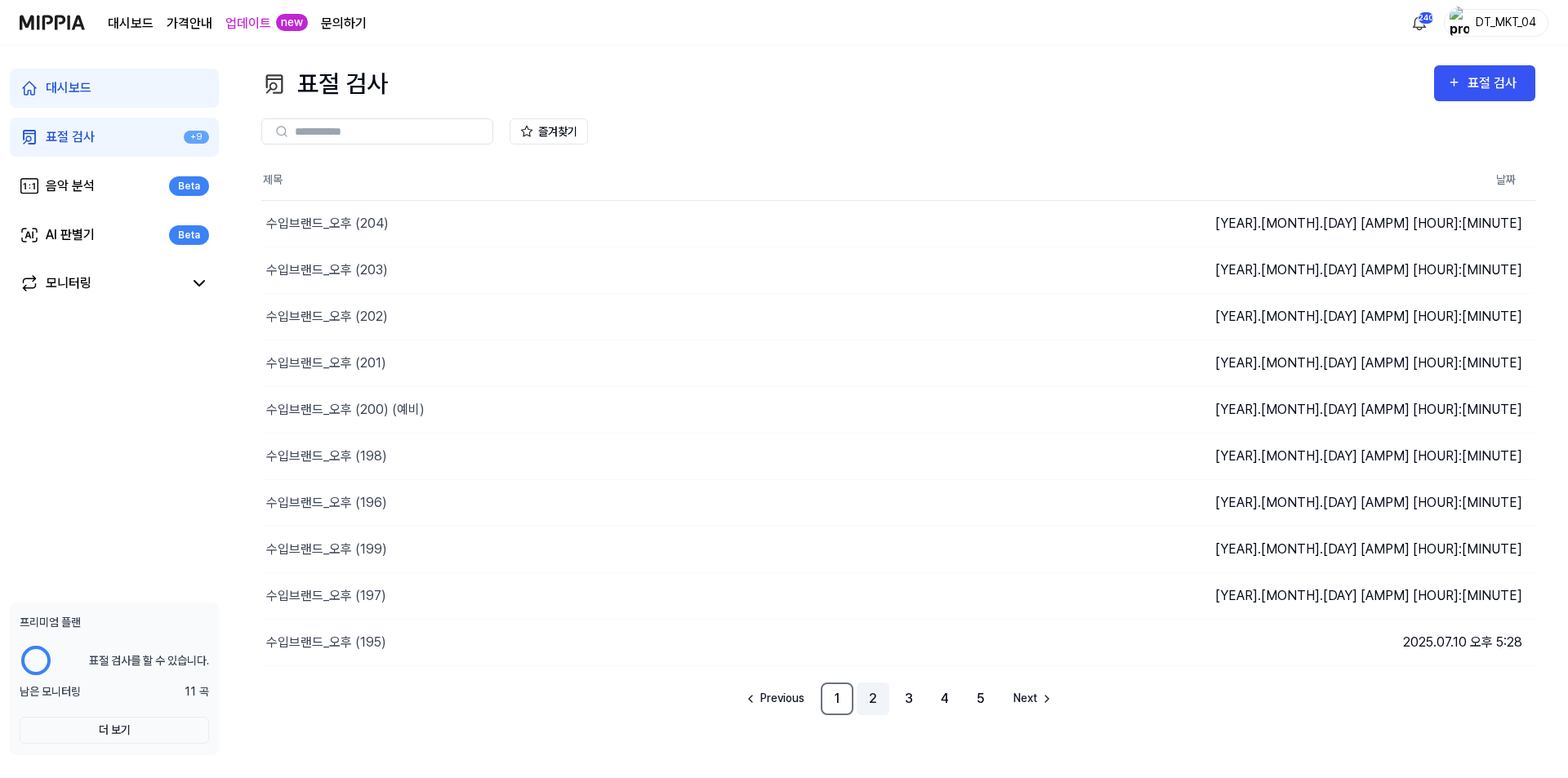 click on "2" at bounding box center (873, 699) 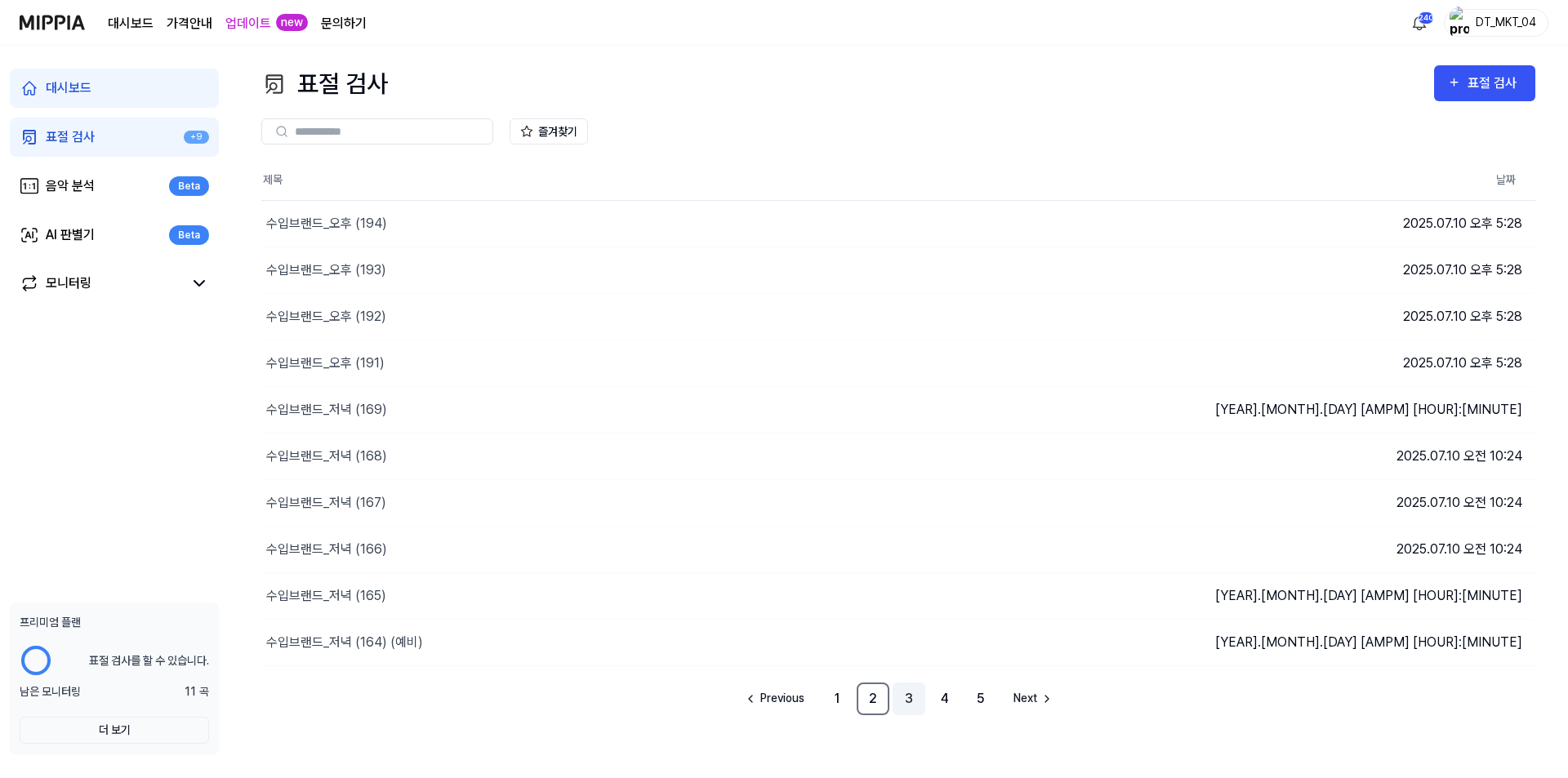 click on "3" at bounding box center (909, 699) 